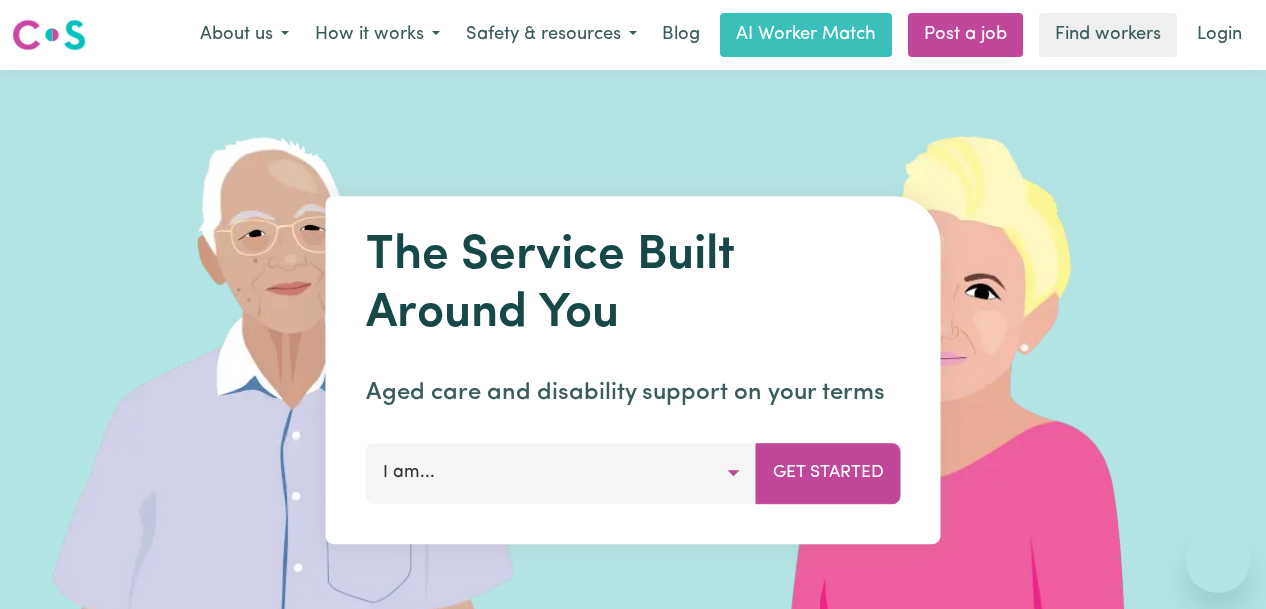 scroll, scrollTop: 0, scrollLeft: 0, axis: both 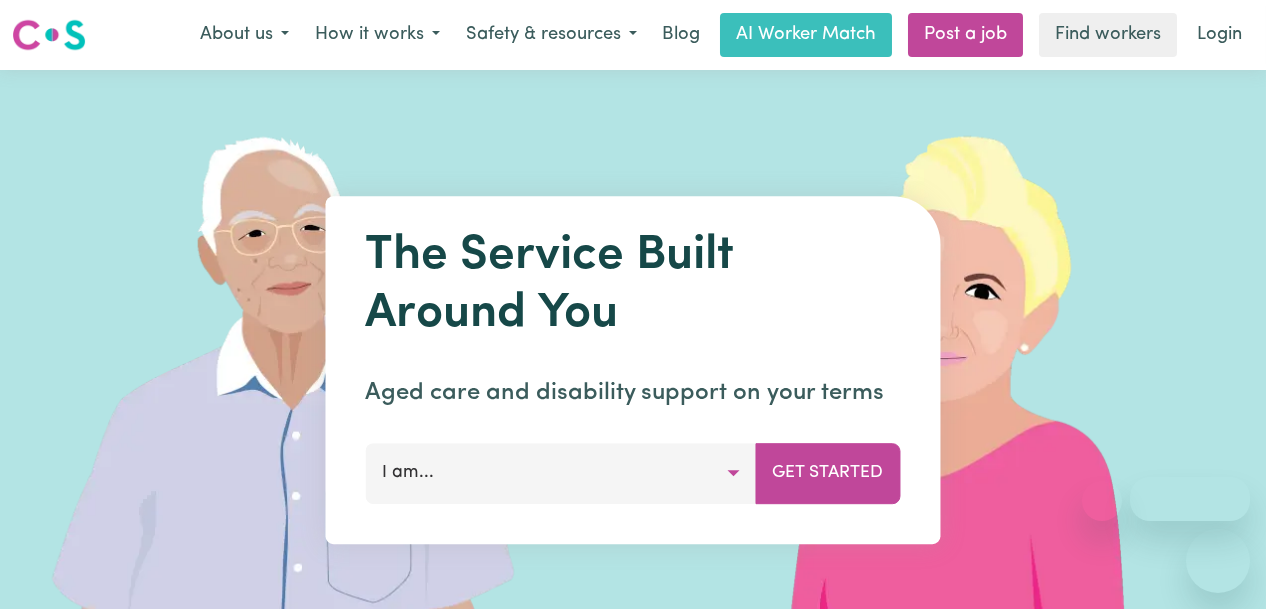 click on "Login" at bounding box center (1219, 35) 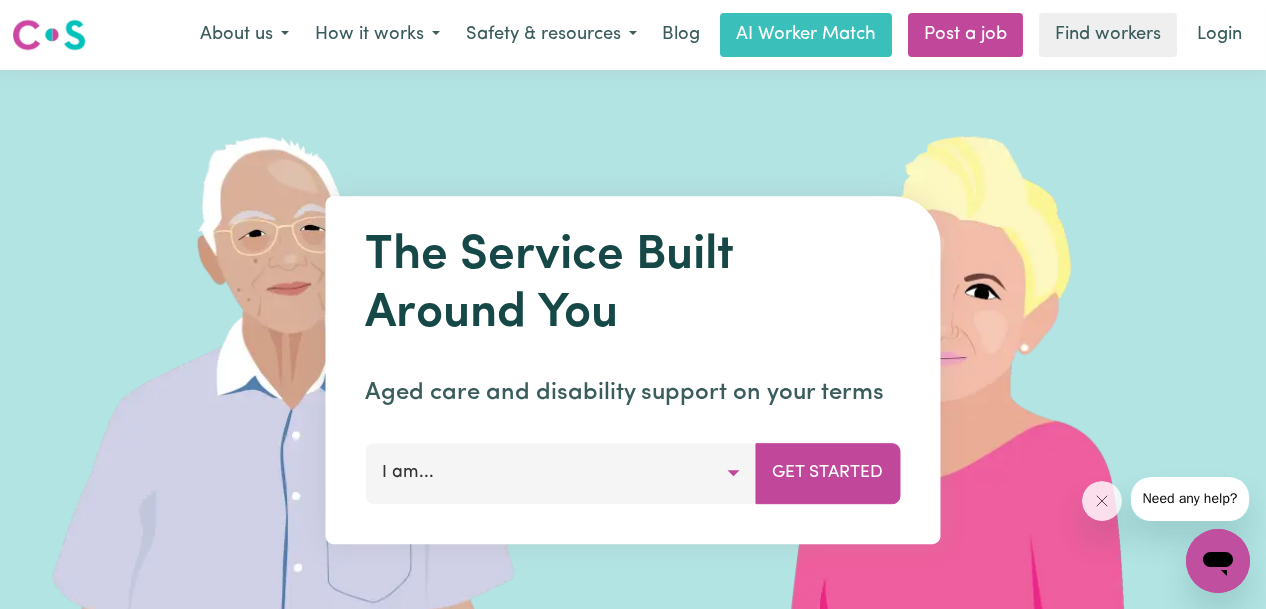 scroll, scrollTop: 0, scrollLeft: 0, axis: both 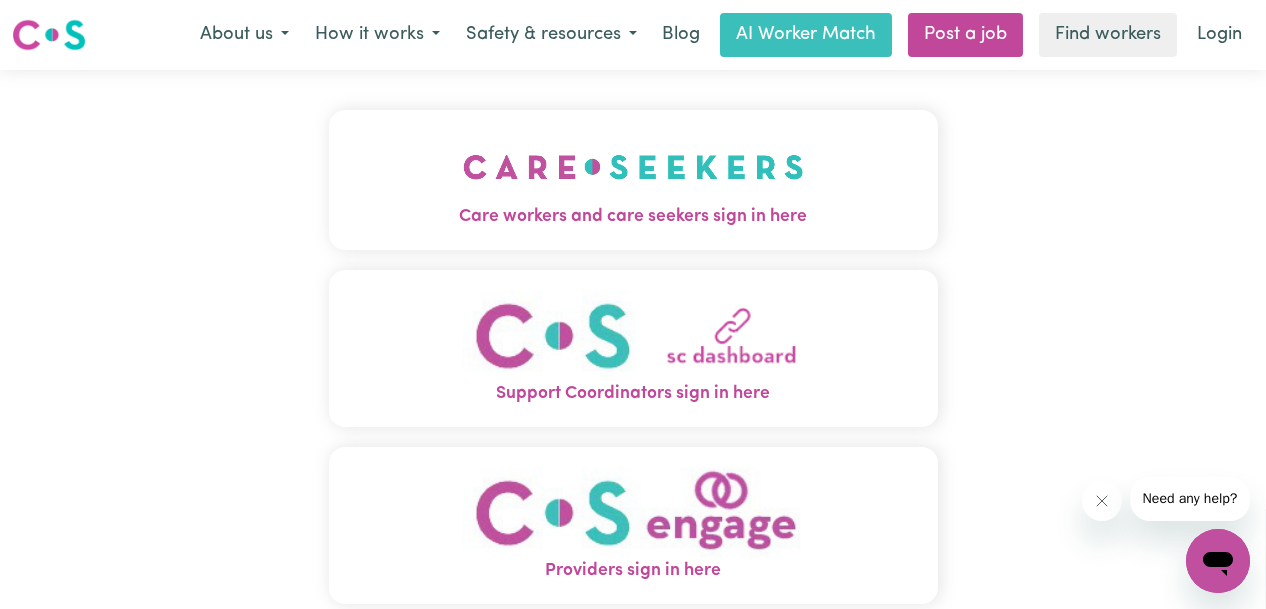 click at bounding box center (633, 167) 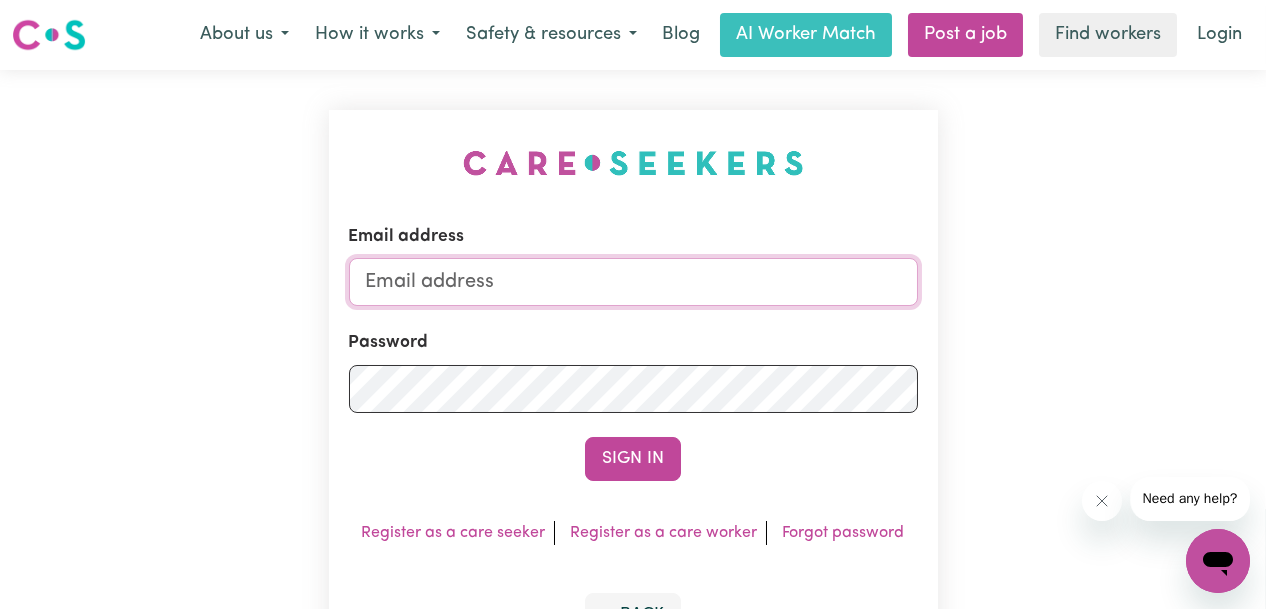 click on "Email address" at bounding box center (633, 282) 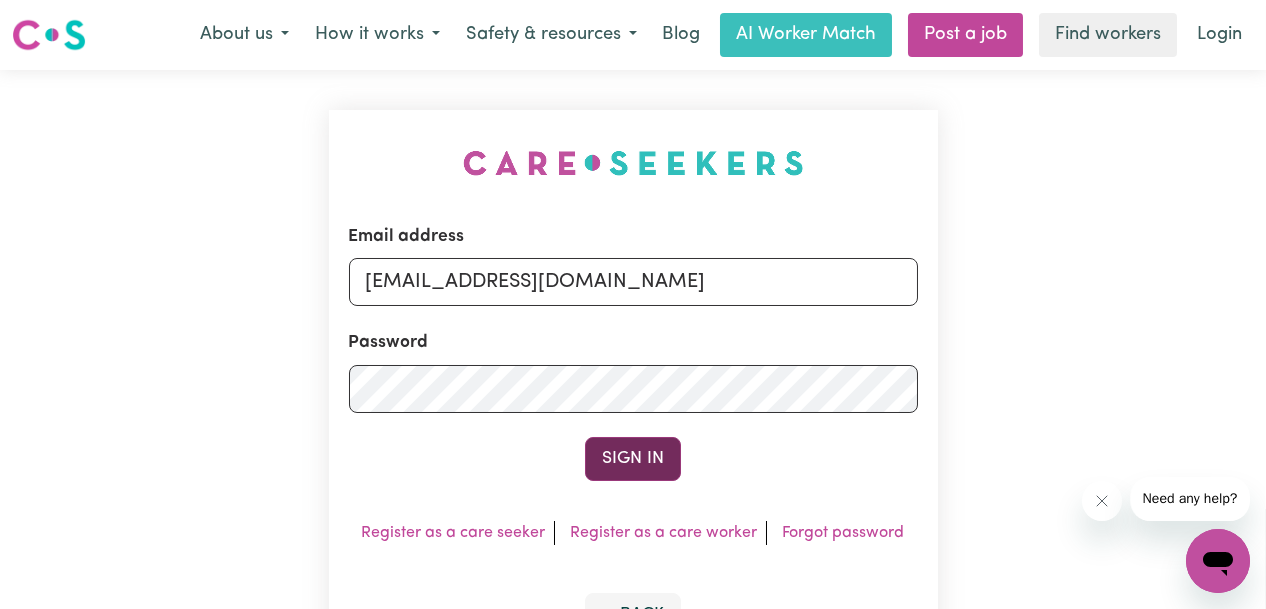 click on "Sign In" at bounding box center [633, 459] 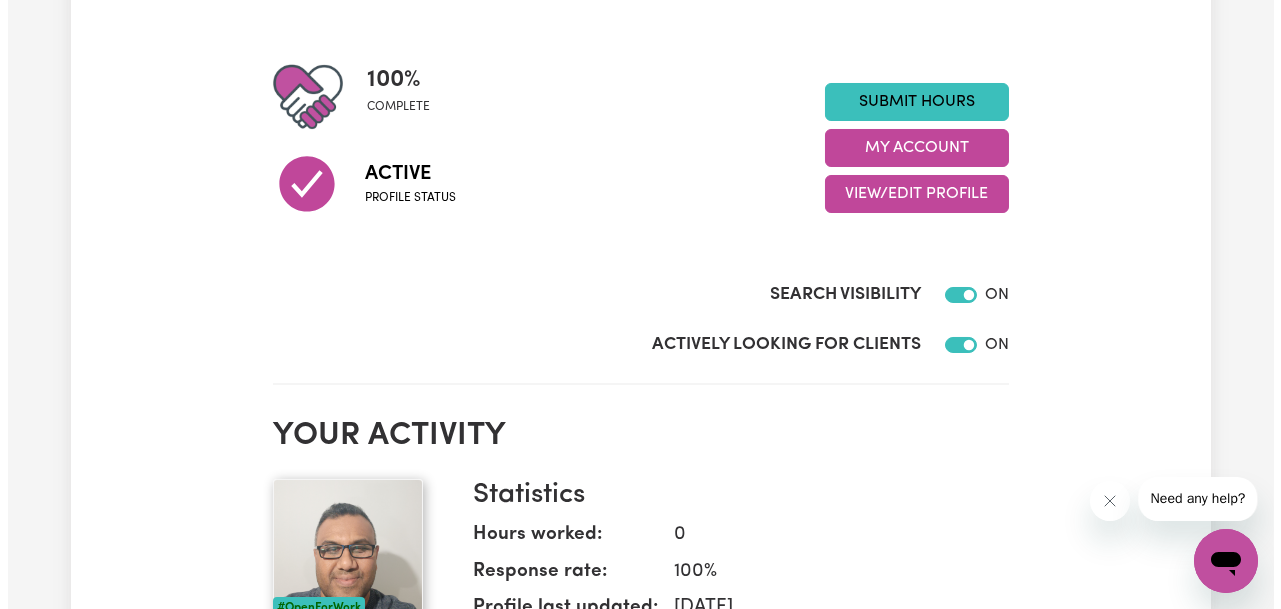 scroll, scrollTop: 0, scrollLeft: 0, axis: both 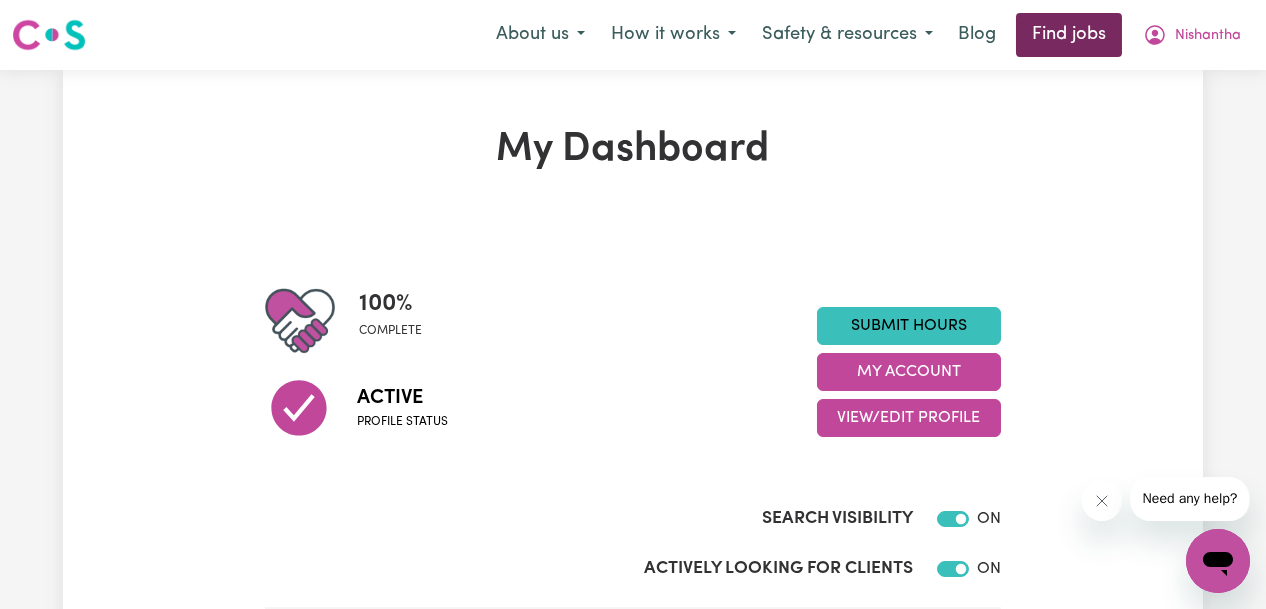 click on "Find jobs" at bounding box center (1069, 35) 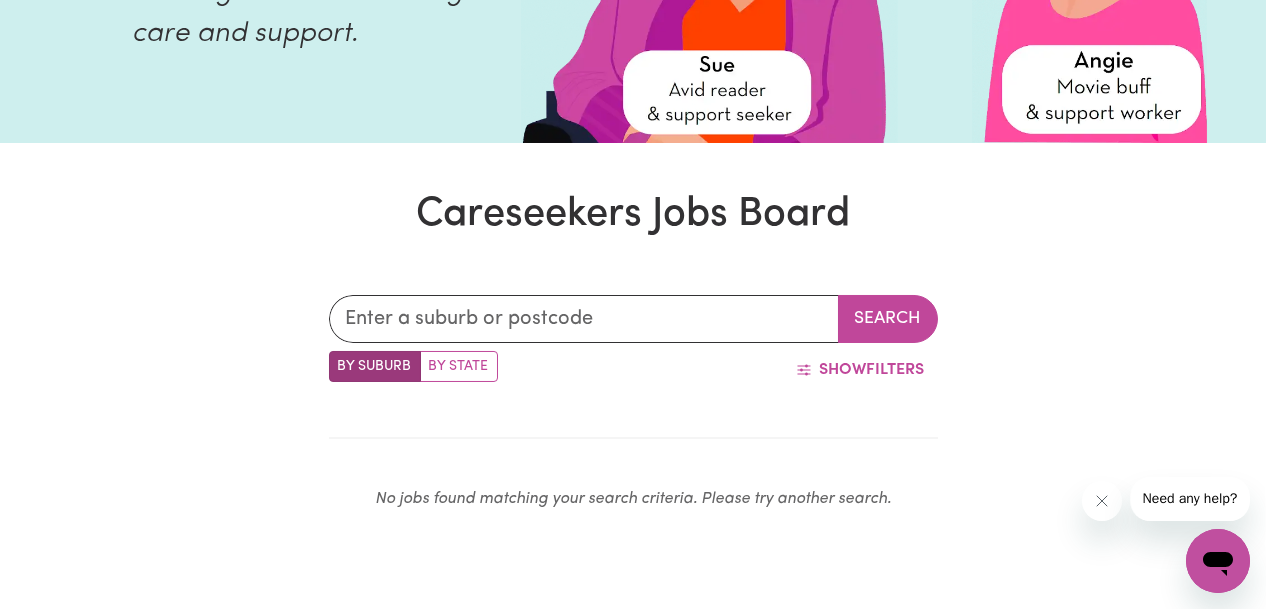 scroll, scrollTop: 181, scrollLeft: 0, axis: vertical 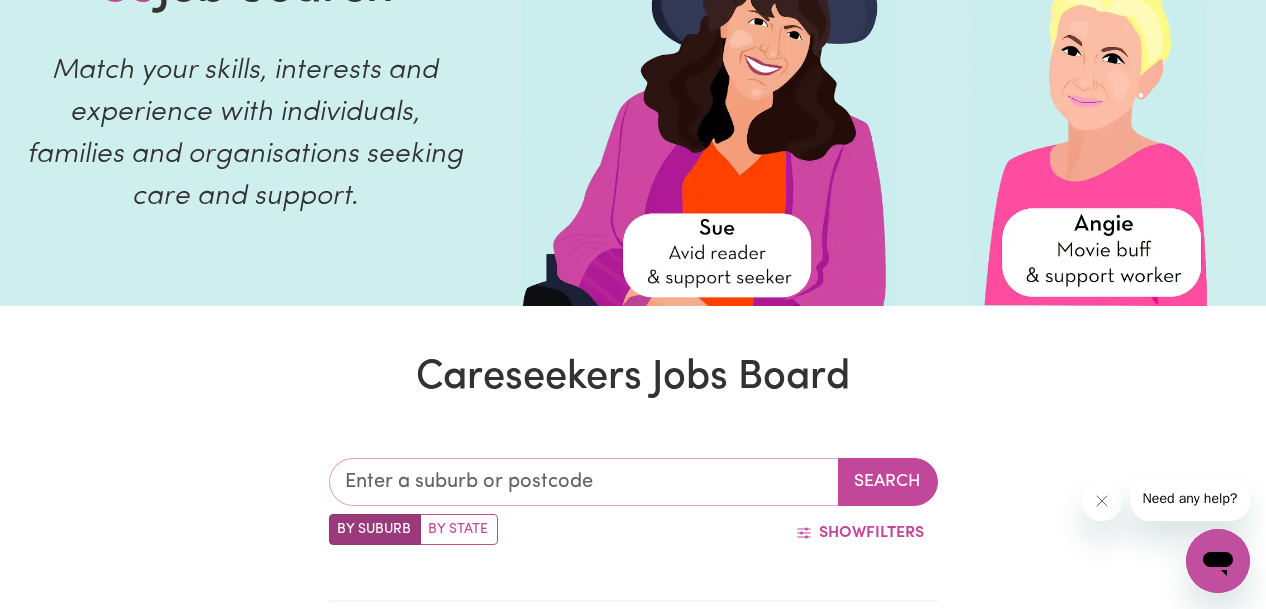 click at bounding box center [584, 482] 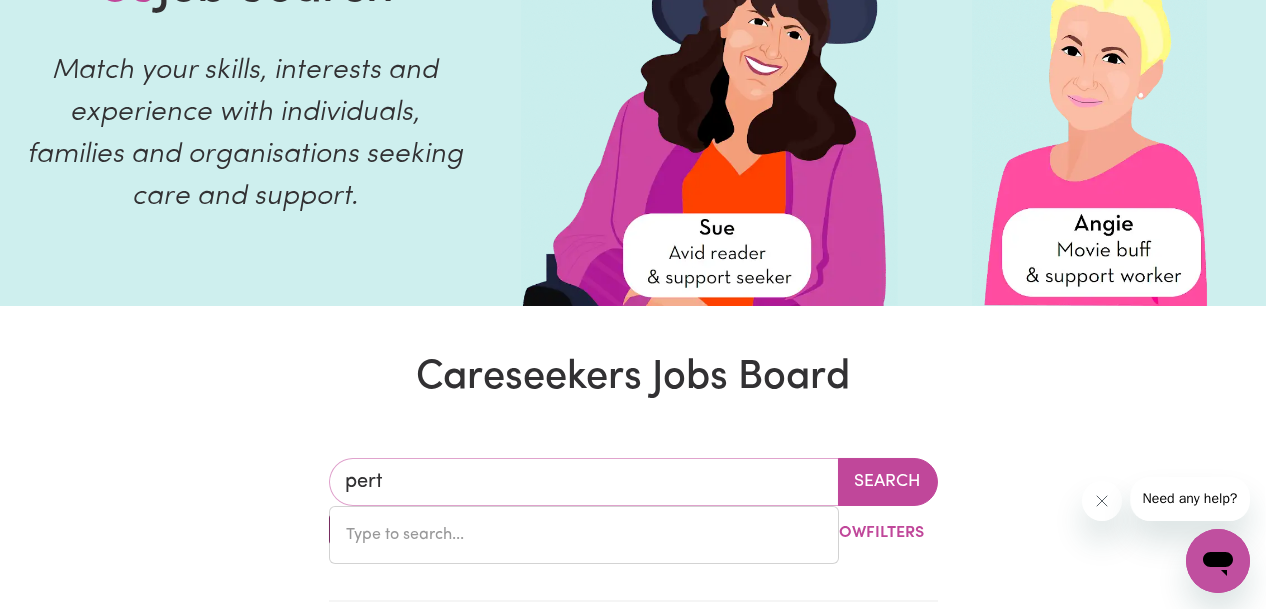 type on "[GEOGRAPHIC_DATA]" 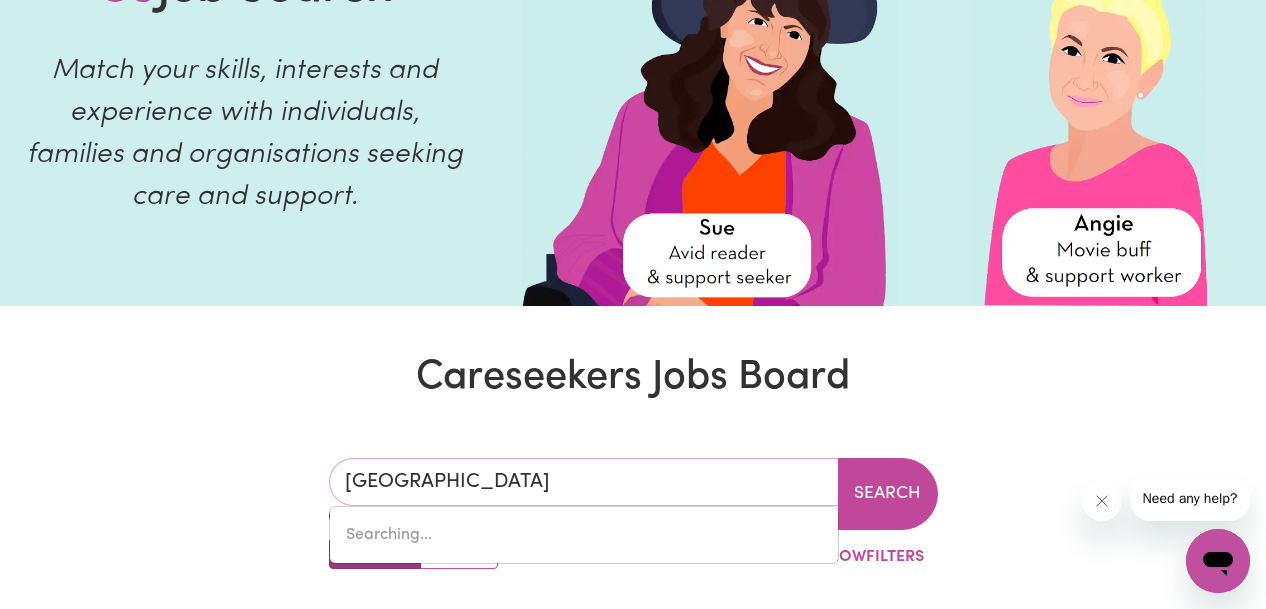 type on "[GEOGRAPHIC_DATA], [GEOGRAPHIC_DATA], 7300" 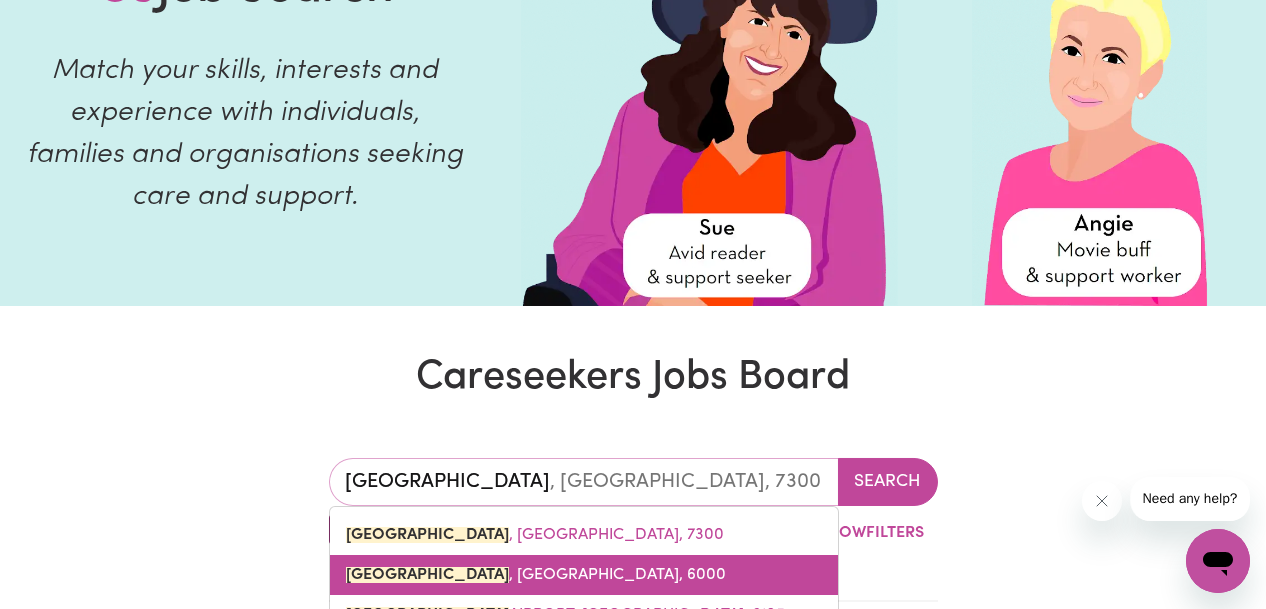click on "[GEOGRAPHIC_DATA]" at bounding box center [427, 575] 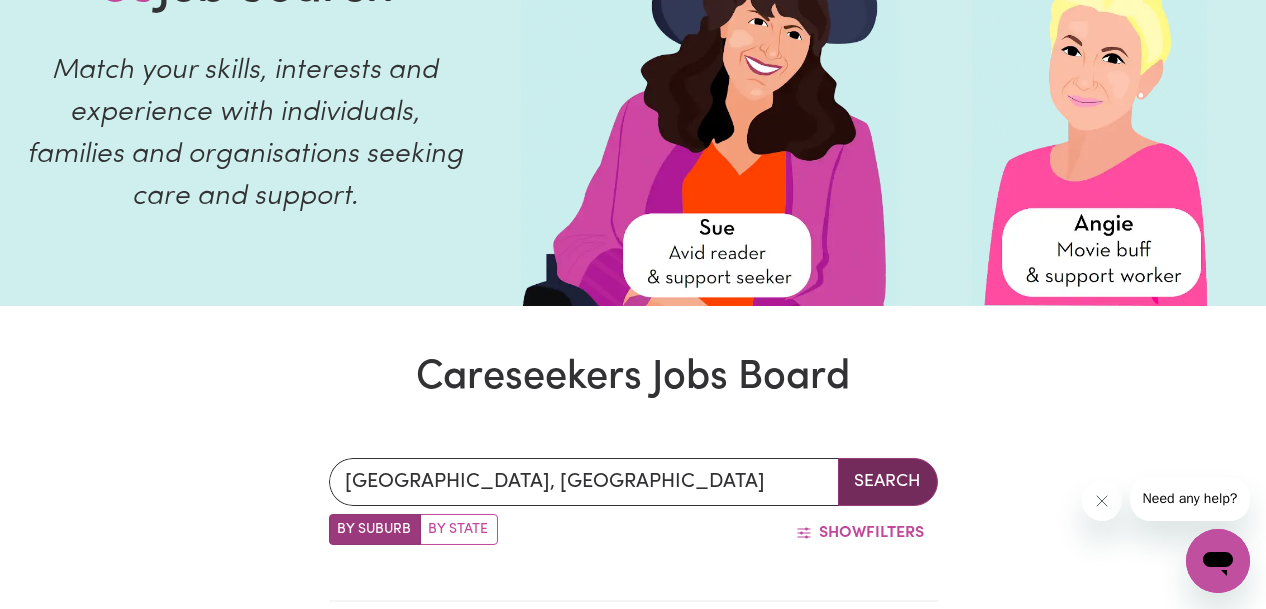 click on "Search" at bounding box center [888, 482] 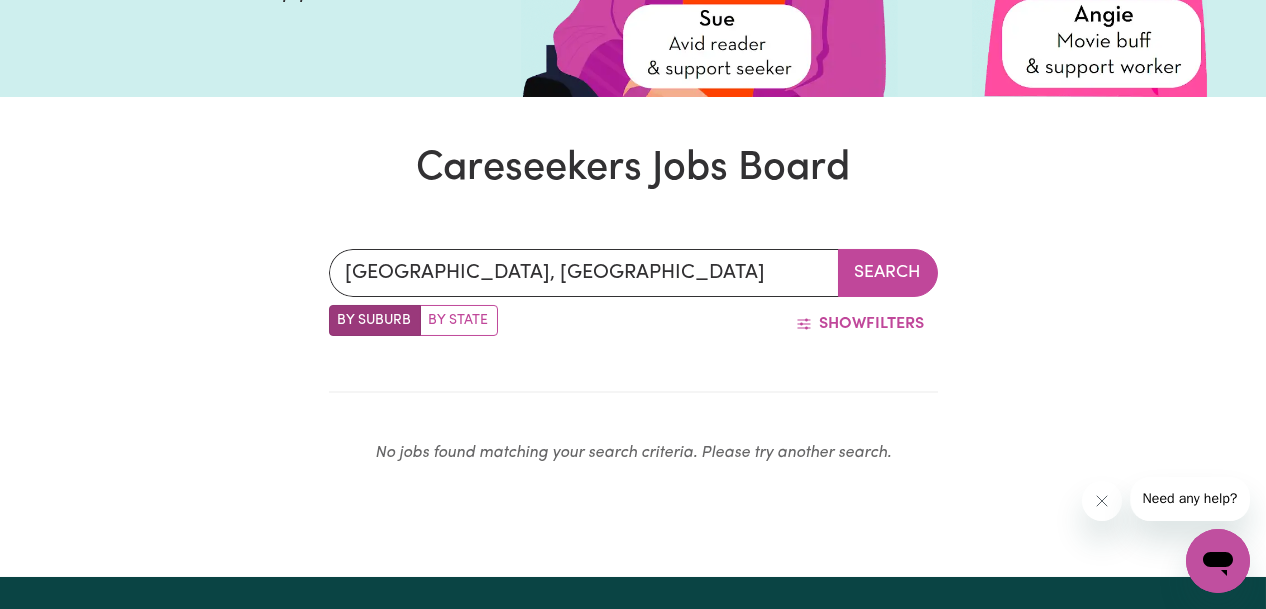 scroll, scrollTop: 581, scrollLeft: 0, axis: vertical 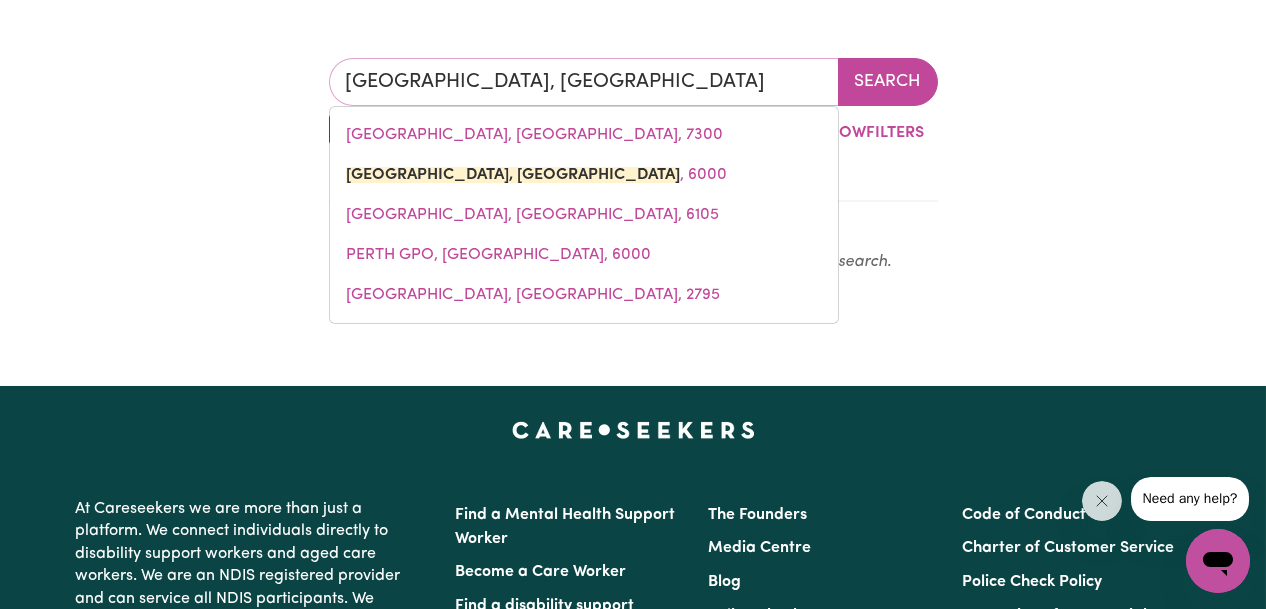 drag, startPoint x: 489, startPoint y: 83, endPoint x: 269, endPoint y: 72, distance: 220.27483 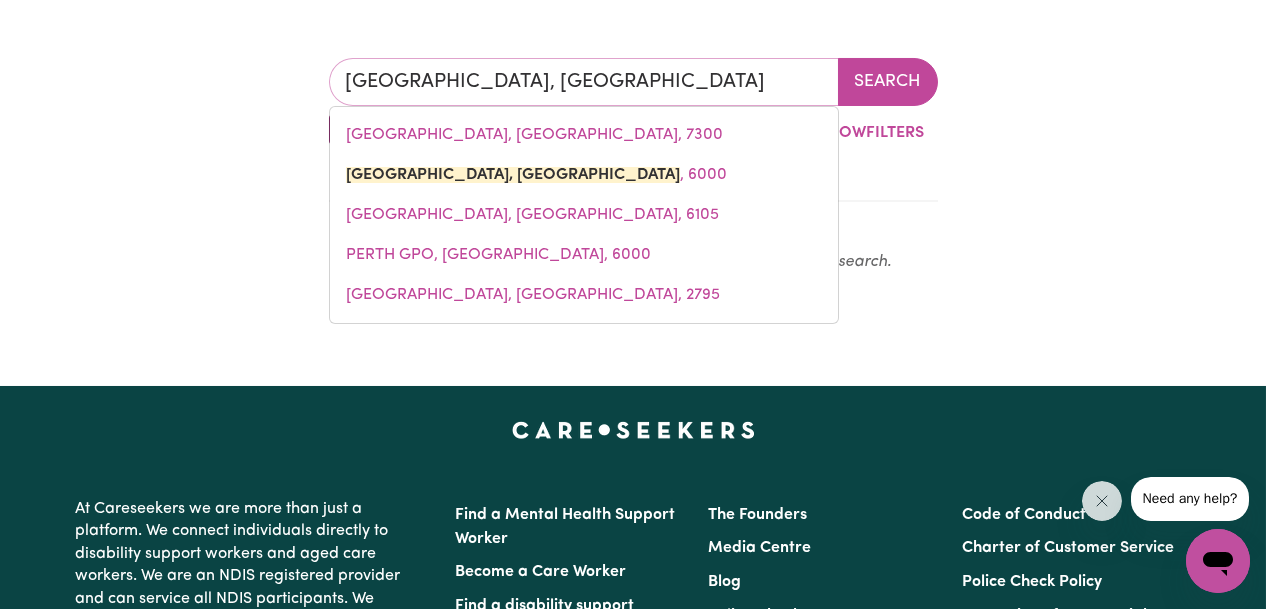 click on "[GEOGRAPHIC_DATA], [GEOGRAPHIC_DATA] [GEOGRAPHIC_DATA], [GEOGRAPHIC_DATA], [GEOGRAPHIC_DATA] , [GEOGRAPHIC_DATA], [GEOGRAPHIC_DATA], [GEOGRAPHIC_DATA], 2795 Search By Suburb By State Show  Filters No jobs found matching your search criteria. Please try another search." at bounding box center [633, 174] 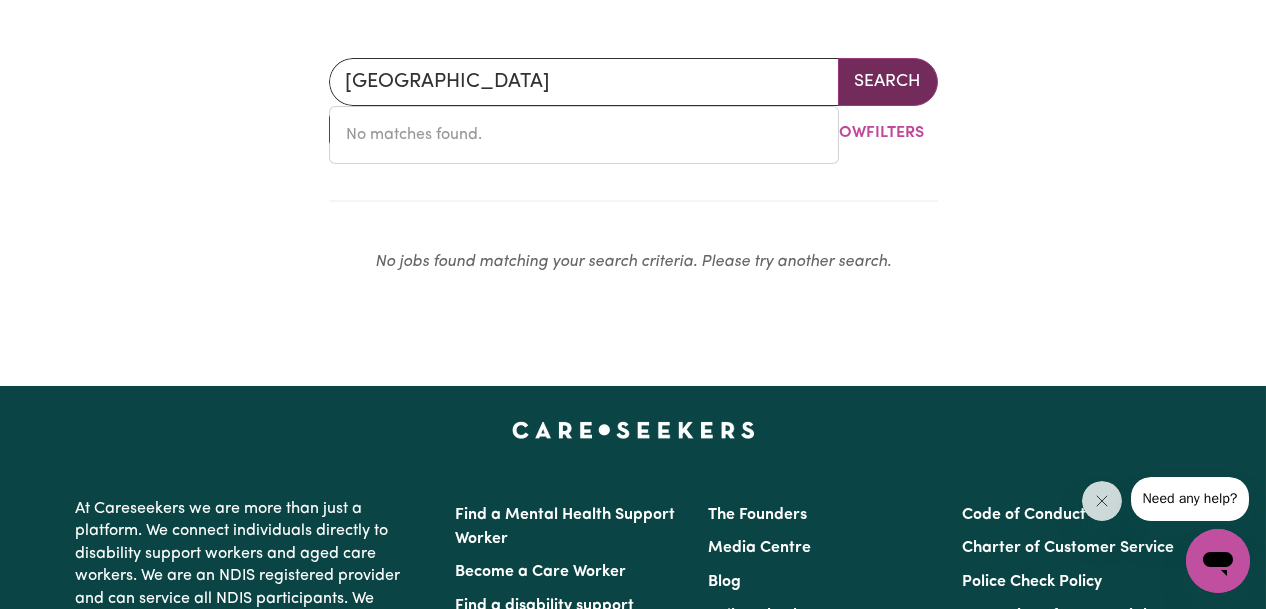 click on "Search" at bounding box center (888, 82) 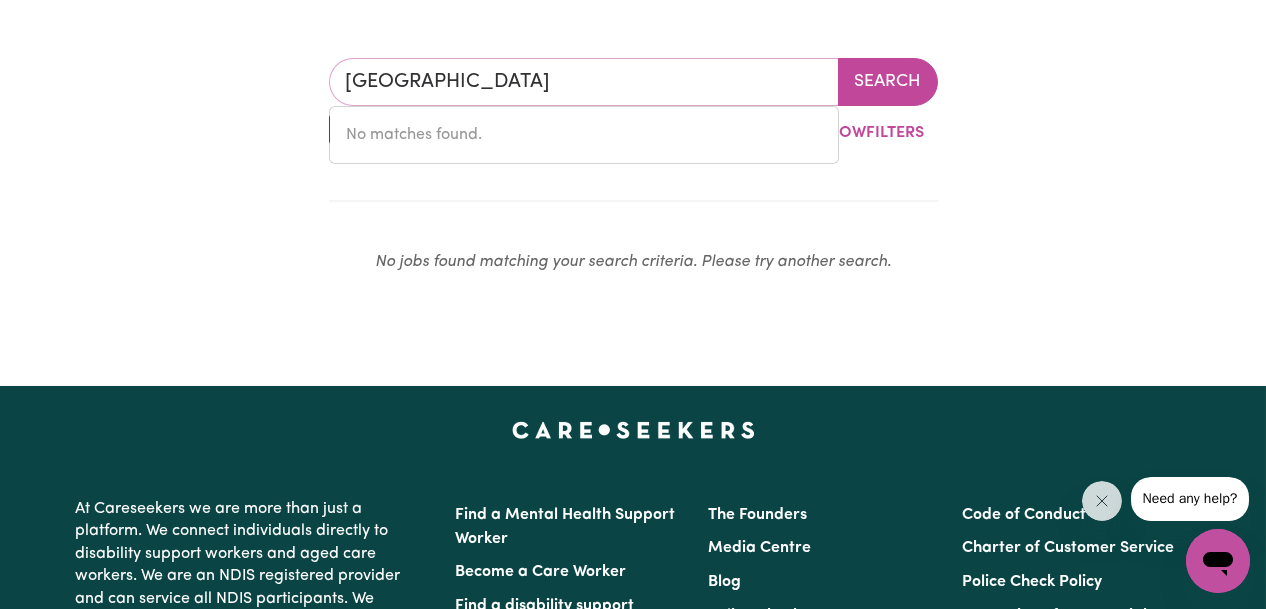 drag, startPoint x: 443, startPoint y: 86, endPoint x: 0, endPoint y: 85, distance: 443.00113 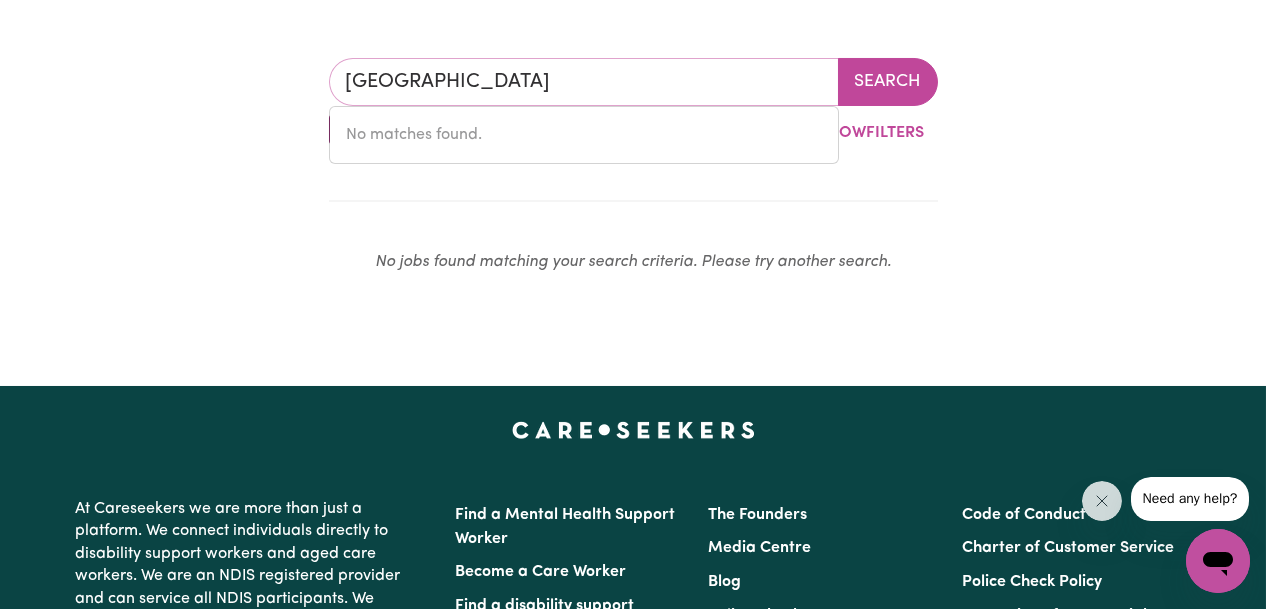 click on "Menu About us How it works Safety & resources Blog Find jobs Nishantha CS  Job Search Match your skills, interests and experience with individuals, families and organisations seeking care and support. Careseekers Jobs Board Australia No matches found. Search By Suburb By State Show  Filters No jobs found matching your search criteria. Please try another search. At [GEOGRAPHIC_DATA] we are more than just a platform. We connect individuals directly to disability support workers and aged care workers. We are an NDIS registered provider and can service all NDIS participants. We partner with aged care providers so you can use your home care funding on a care worker you choose. We value, choice, control and affordability. Find a care or support worker that's right for you [DATE]. Want help? Contact us  or  call us on [PHONE_NUMBER] Find a Mental Health Support Worker Become a Care Worker Find a disability support worker Find an aged care worker The Founders Media Centre Blog Police Checks Insurances Testimonials Sign Up" at bounding box center (633, 332) 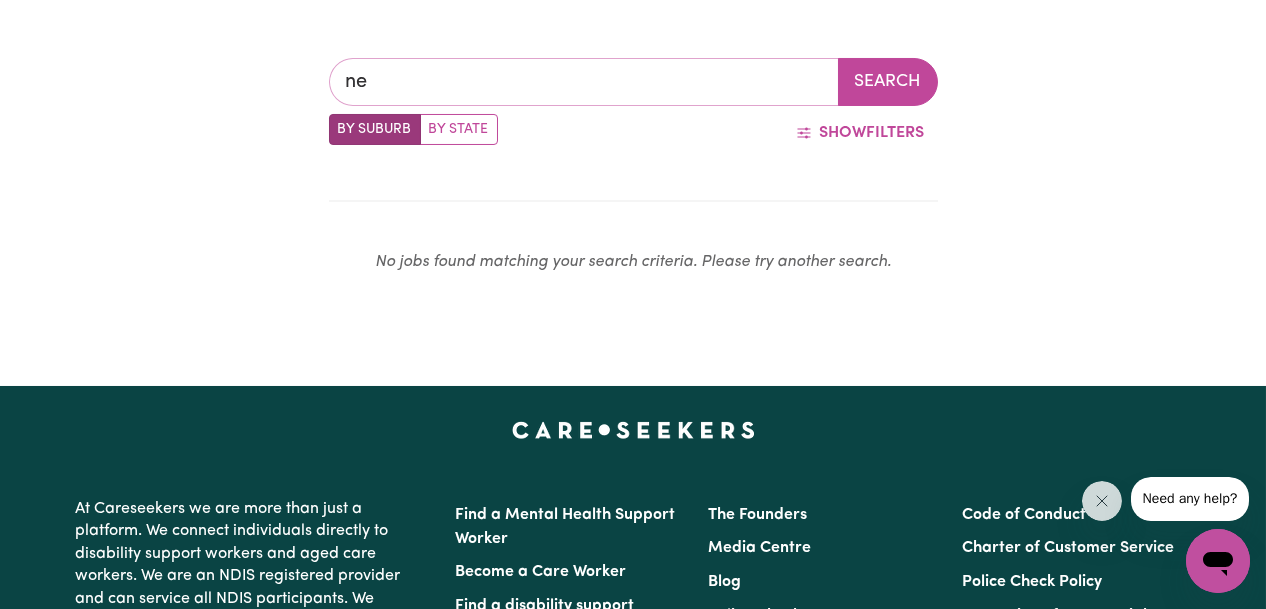 type on "new" 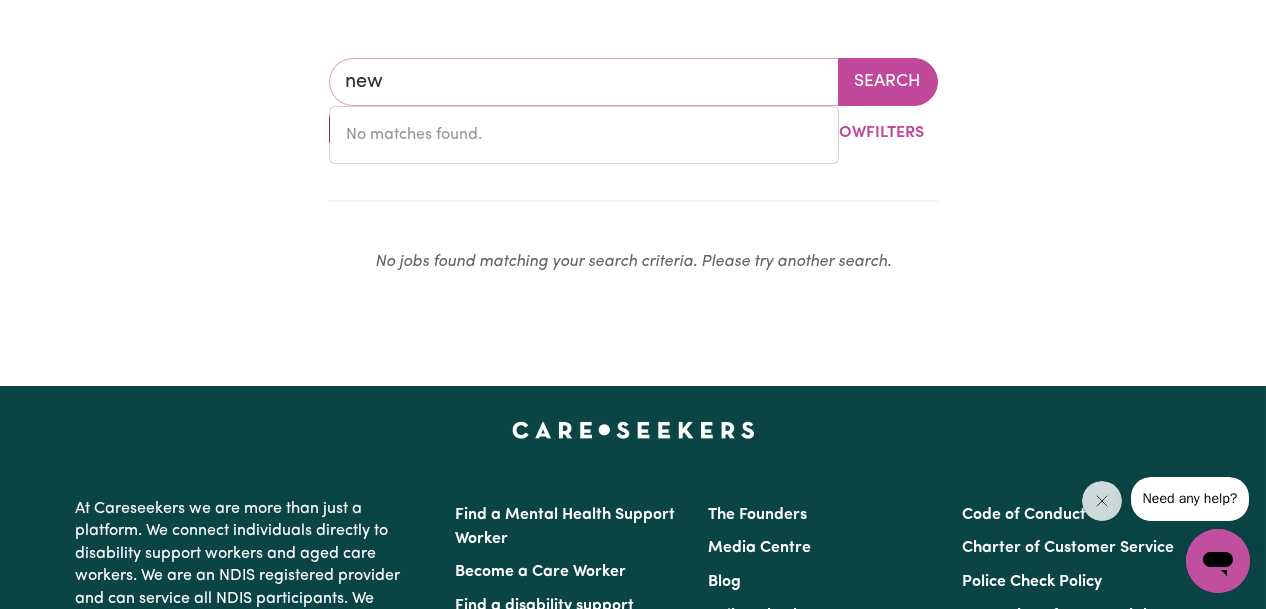 type on "[GEOGRAPHIC_DATA], [GEOGRAPHIC_DATA], 4680" 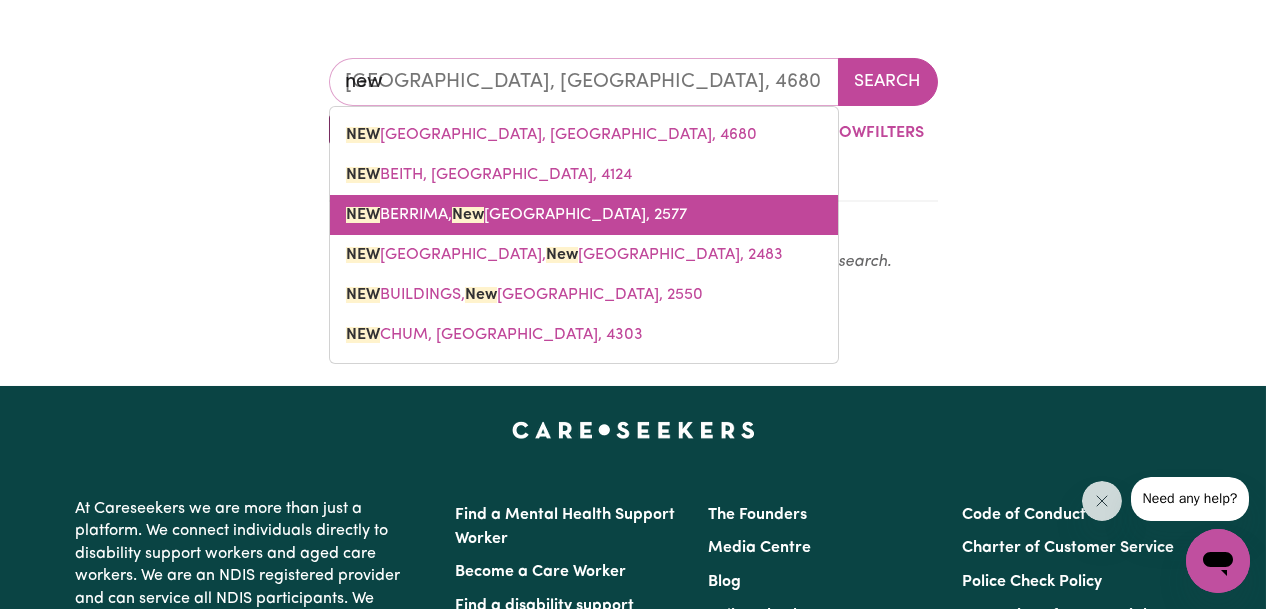 click on "[GEOGRAPHIC_DATA],  [GEOGRAPHIC_DATA], 2577" at bounding box center [516, 215] 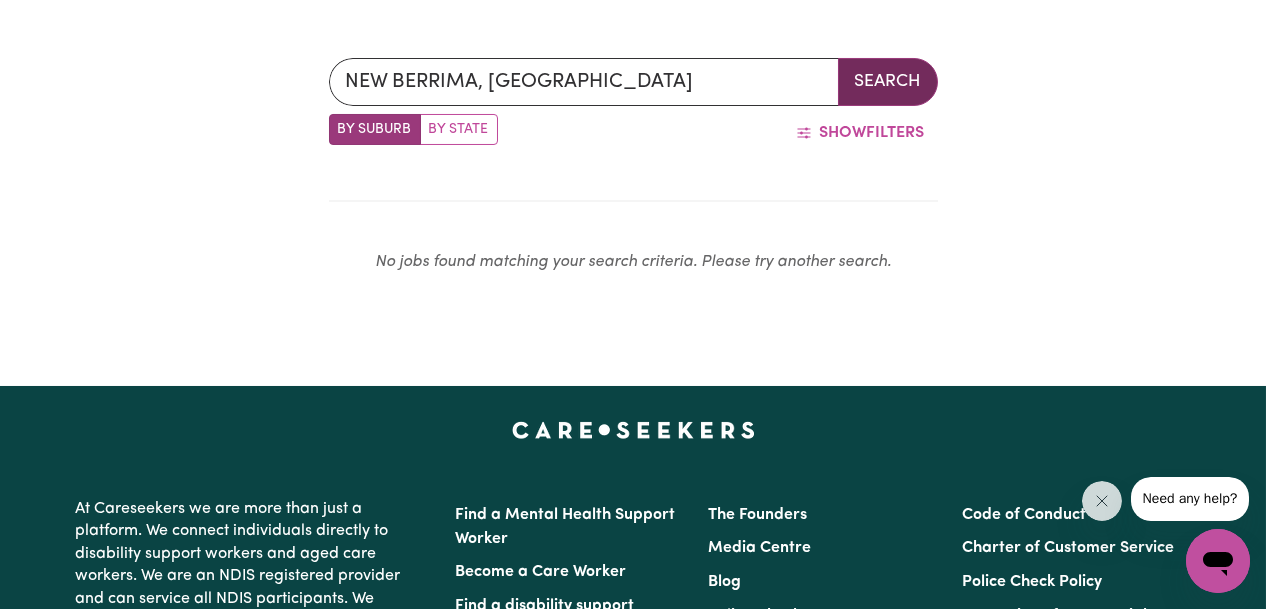 click on "Search" at bounding box center (888, 82) 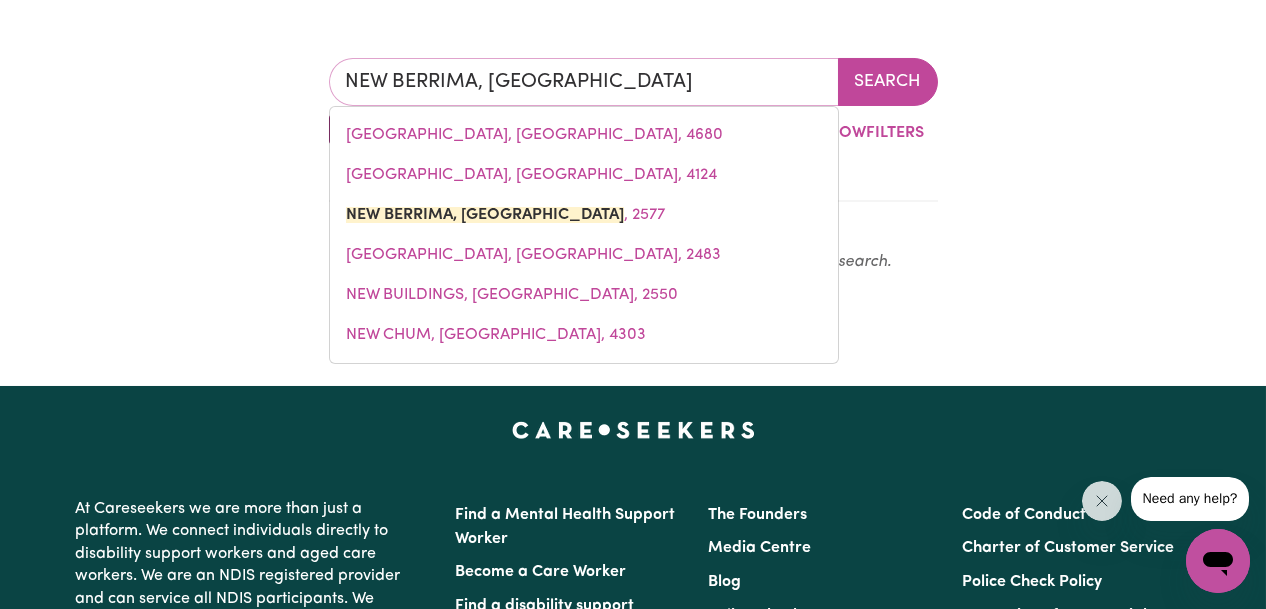 drag, startPoint x: 483, startPoint y: 77, endPoint x: 86, endPoint y: 76, distance: 397.00125 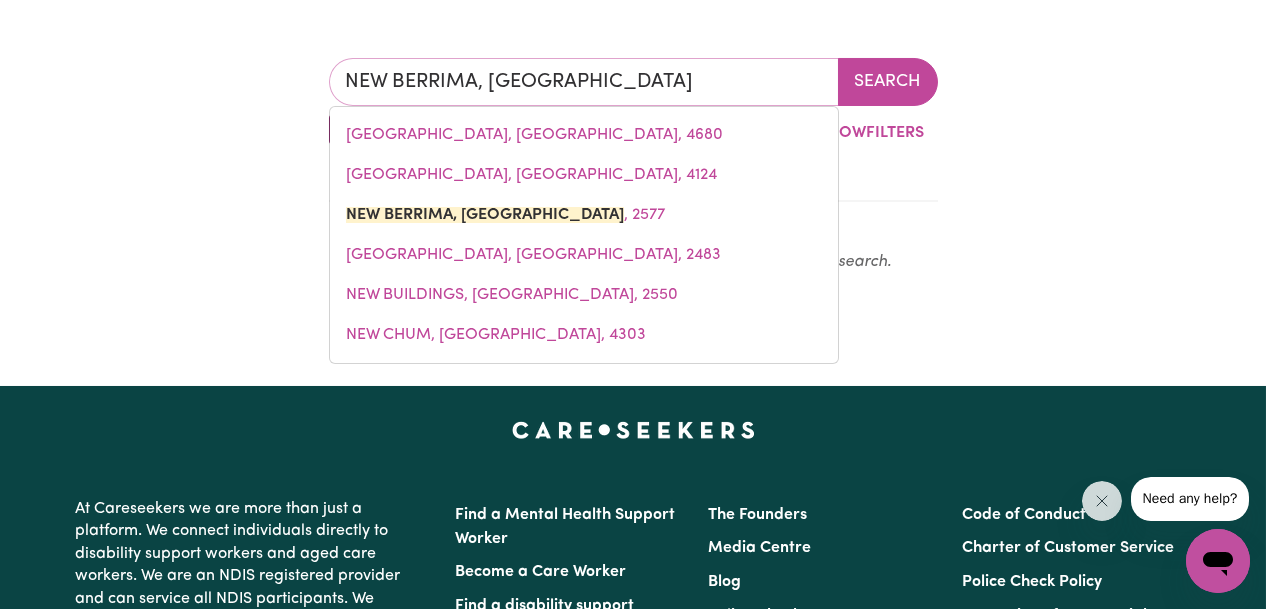 click on "[GEOGRAPHIC_DATA], [GEOGRAPHIC_DATA] [GEOGRAPHIC_DATA] , [GEOGRAPHIC_DATA], 2483 NEW BUILDINGS, [GEOGRAPHIC_DATA], 2550 [GEOGRAPHIC_DATA] Search By Suburb By State Show  Filters No jobs found matching your search criteria. Please try another search." at bounding box center [633, 174] 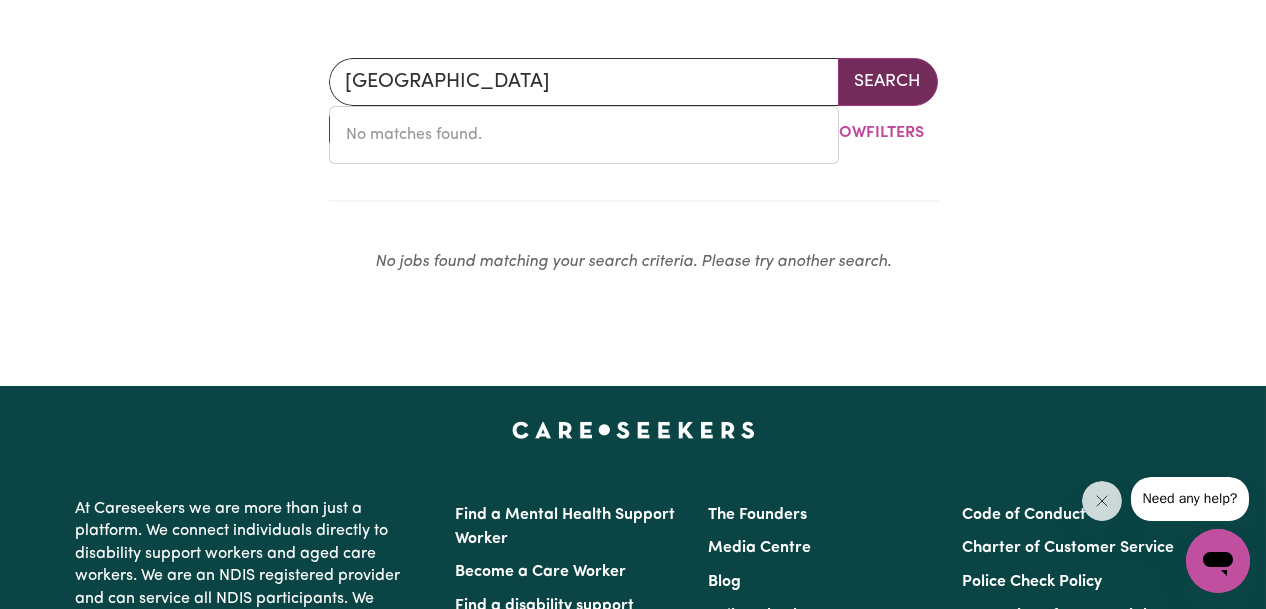 click on "Search" at bounding box center (888, 82) 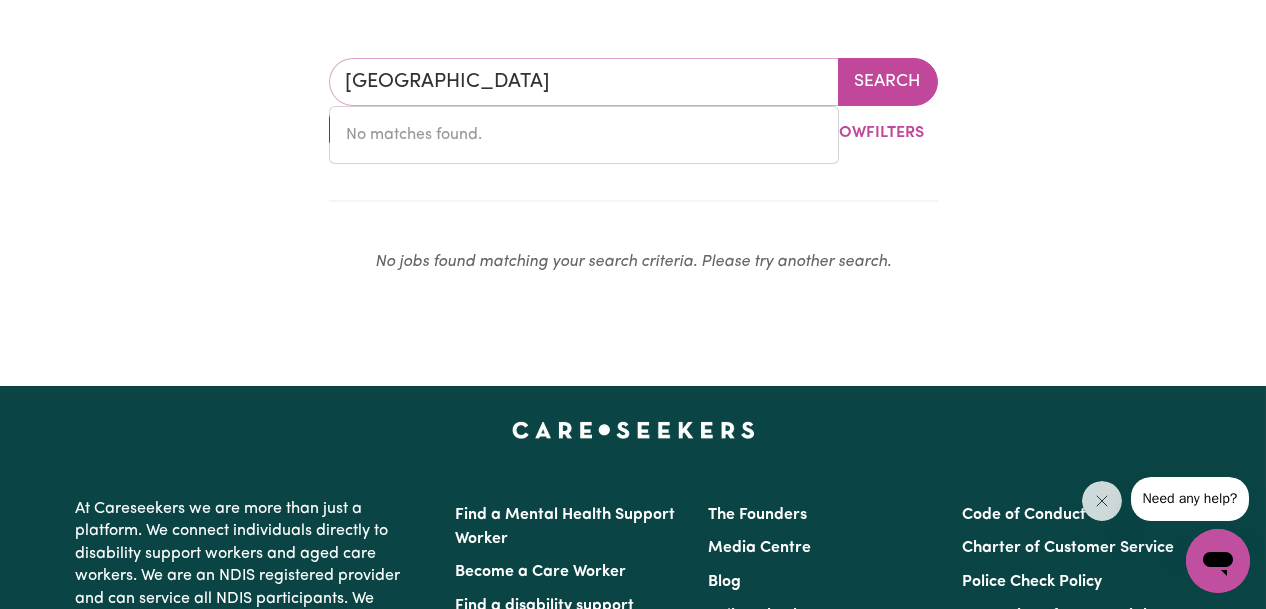drag, startPoint x: 536, startPoint y: 84, endPoint x: 229, endPoint y: 91, distance: 307.0798 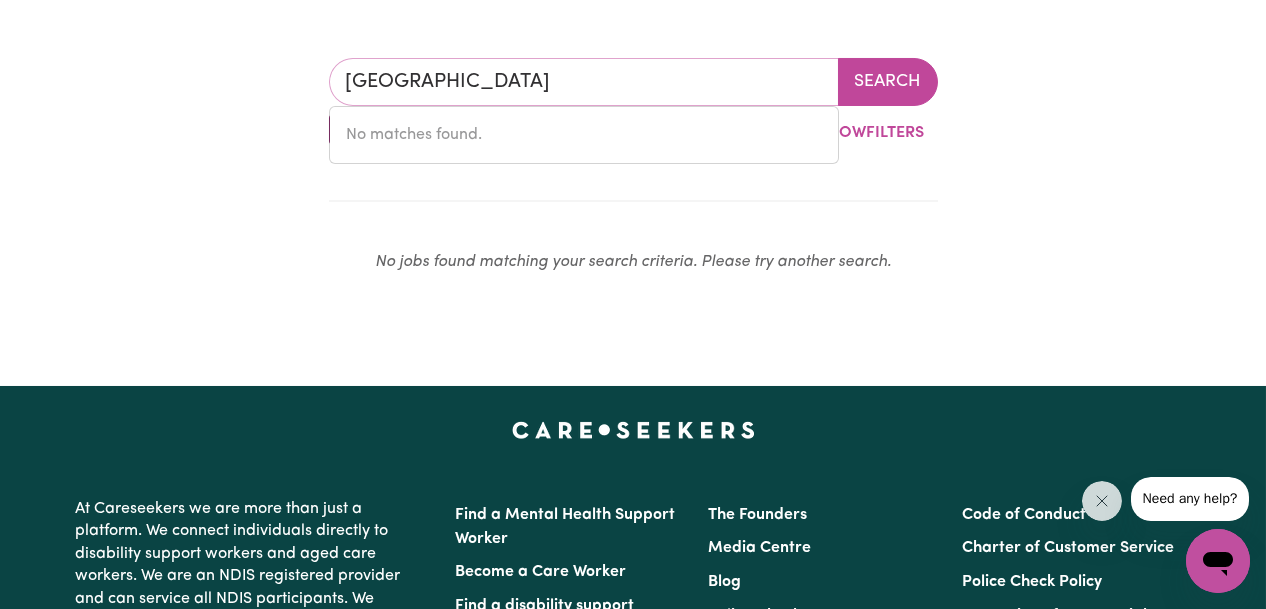 click on "New South Wales No matches found. Search By Suburb By State Show  Filters No jobs found matching your search criteria. Please try another search." at bounding box center (633, 174) 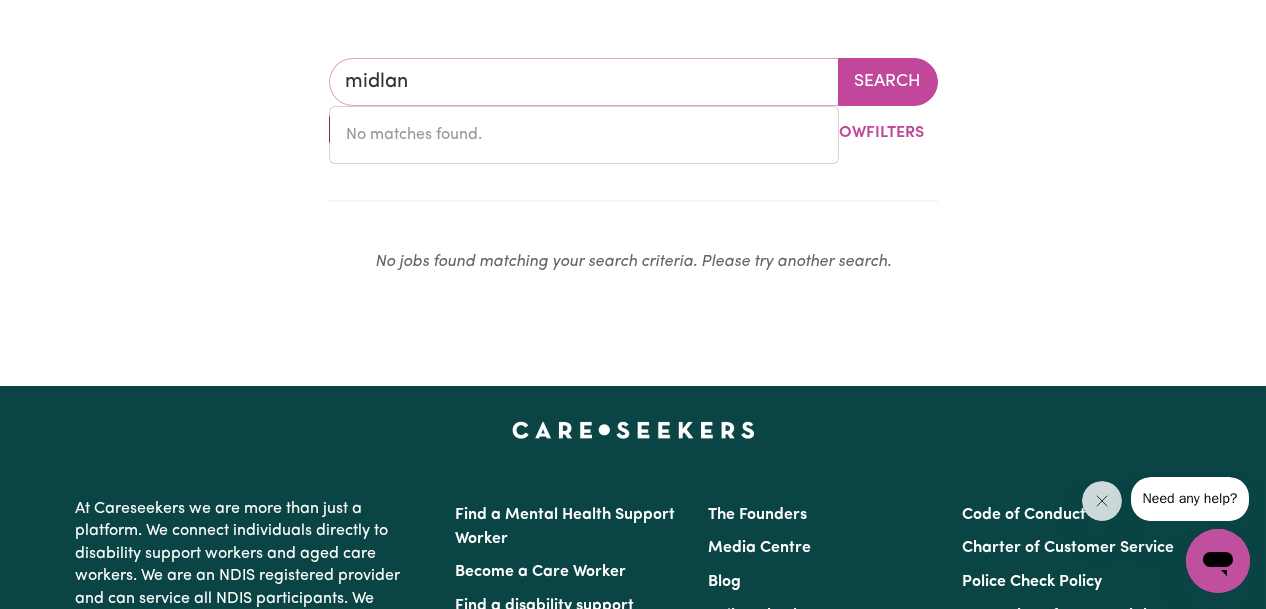 type on "midland" 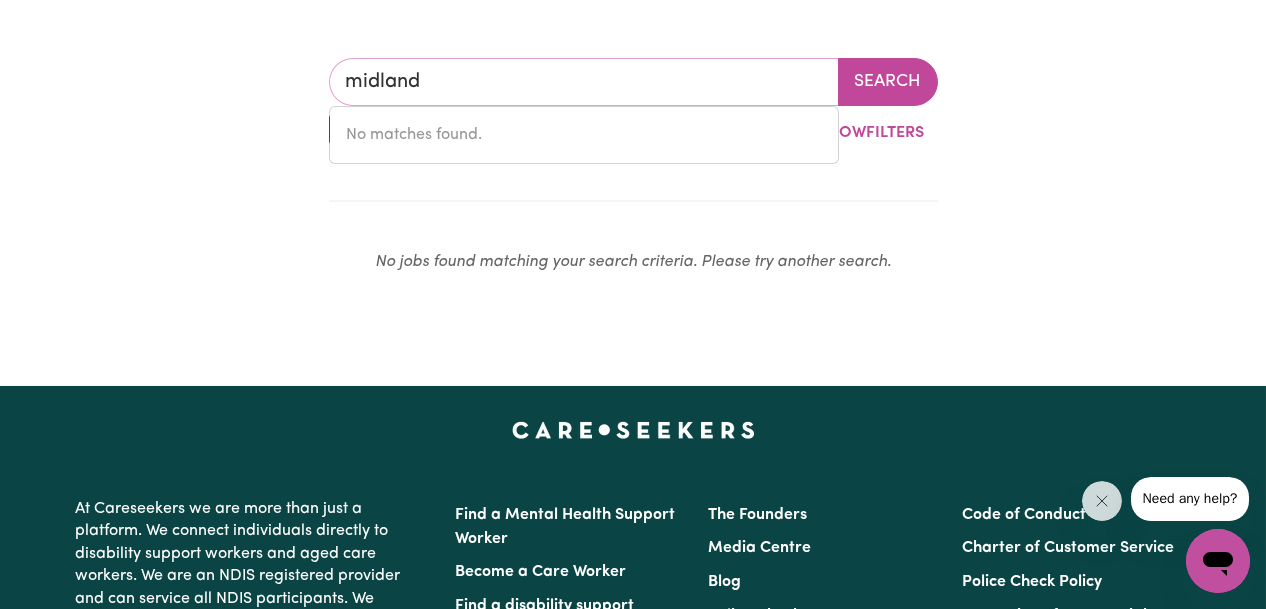 type on "[GEOGRAPHIC_DATA], [GEOGRAPHIC_DATA], 6056" 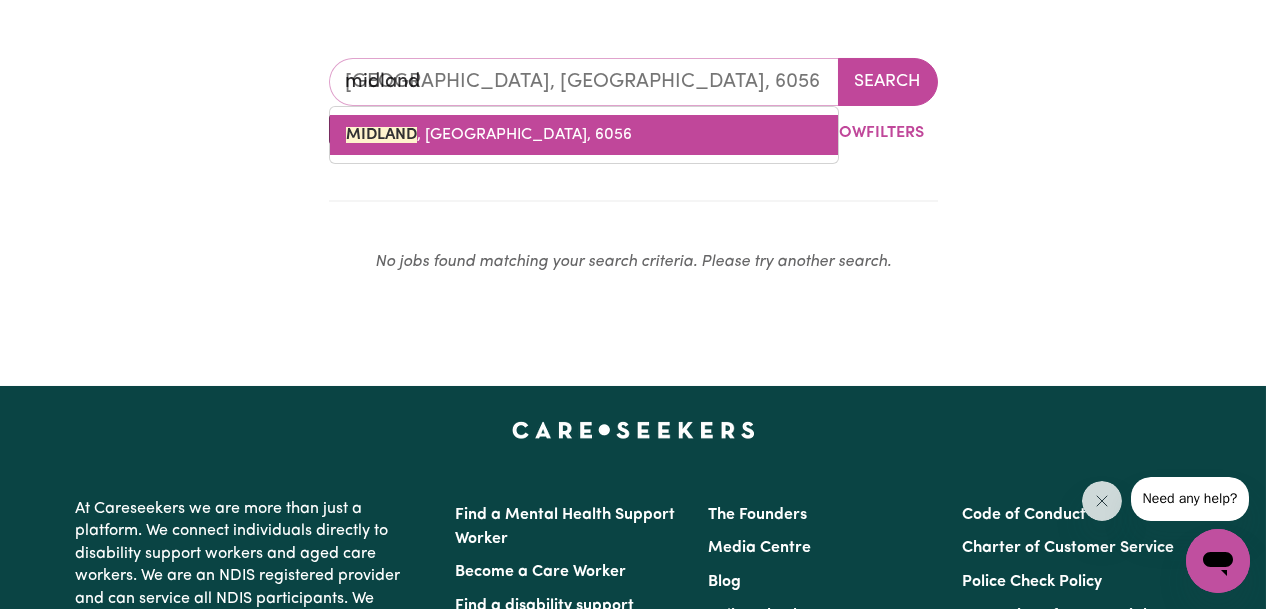 click on "[GEOGRAPHIC_DATA] , [GEOGRAPHIC_DATA], 6056" at bounding box center (489, 135) 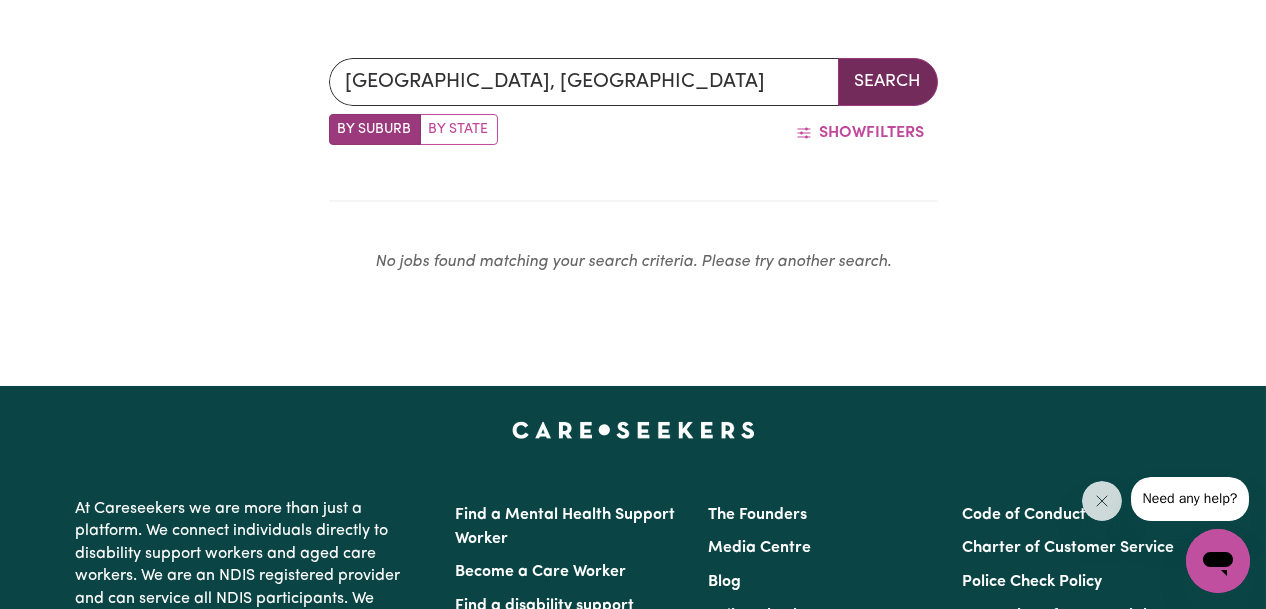 click on "Search" at bounding box center (888, 82) 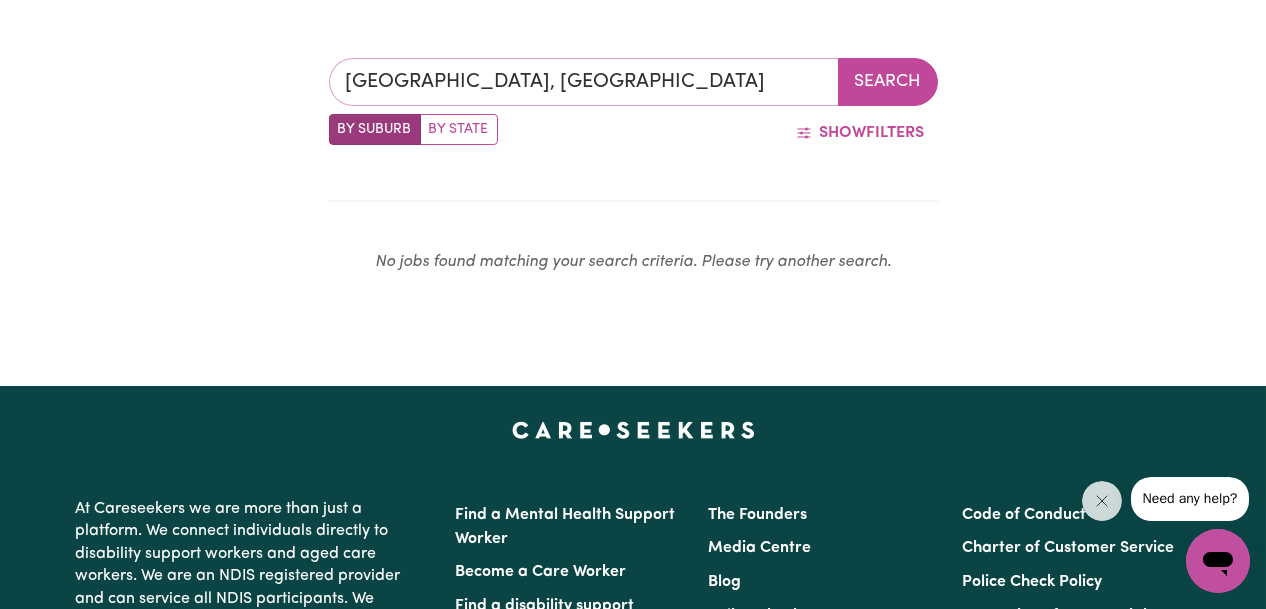 type on "[GEOGRAPHIC_DATA], [GEOGRAPHIC_DATA], 6056" 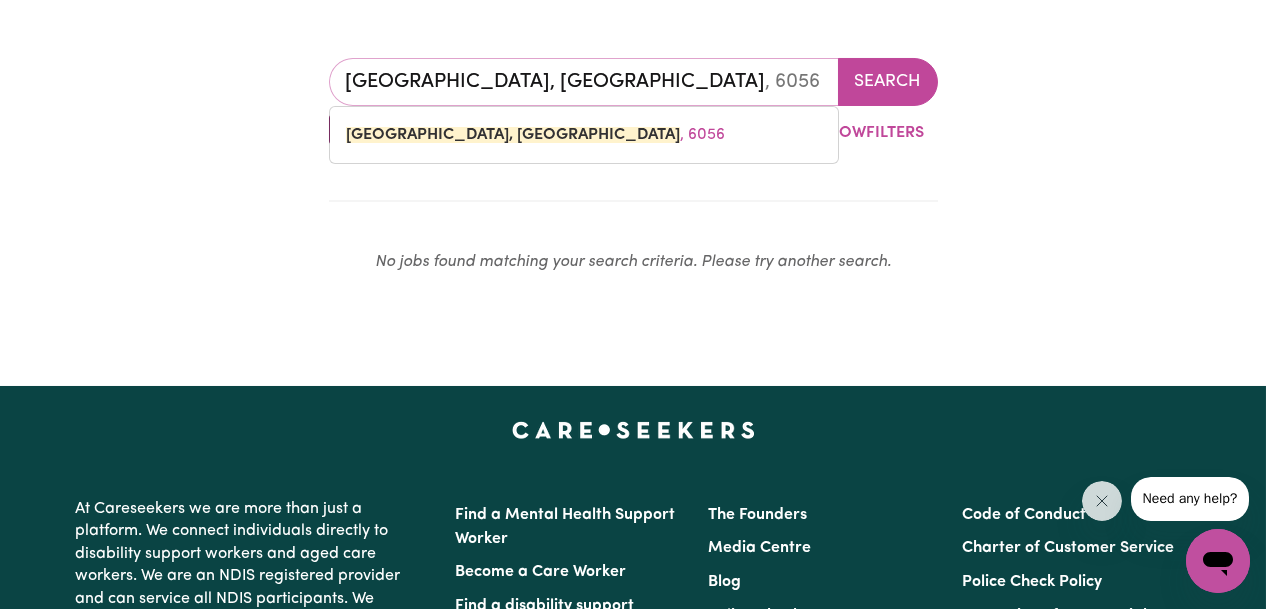drag, startPoint x: 619, startPoint y: 82, endPoint x: 104, endPoint y: 95, distance: 515.16406 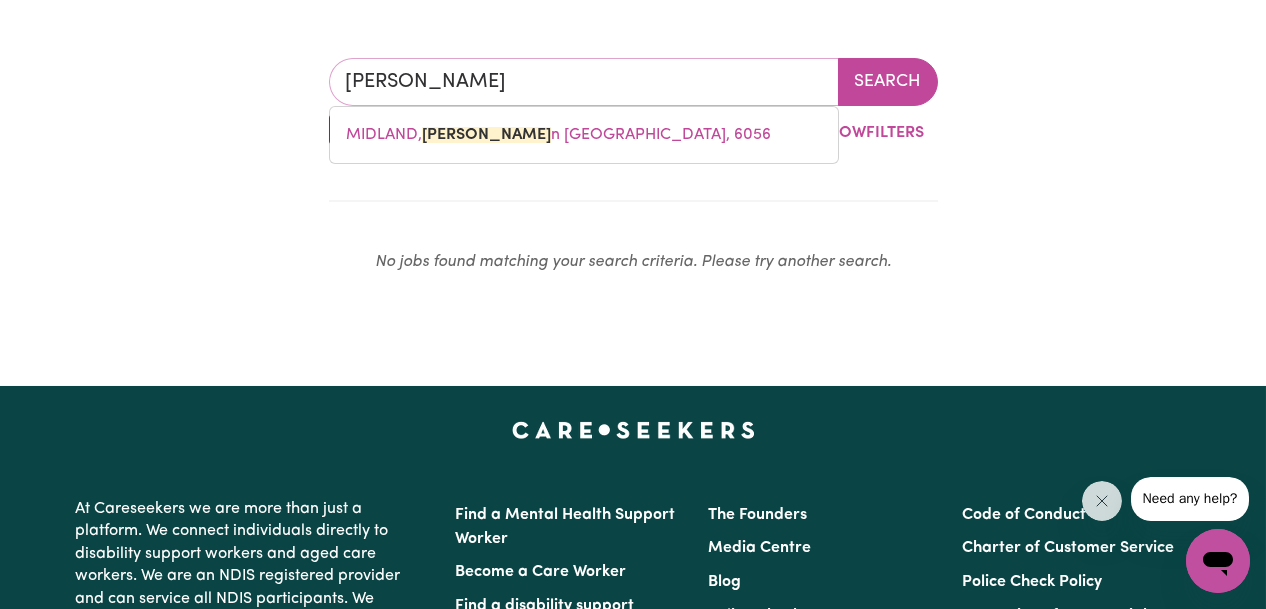 type on "western" 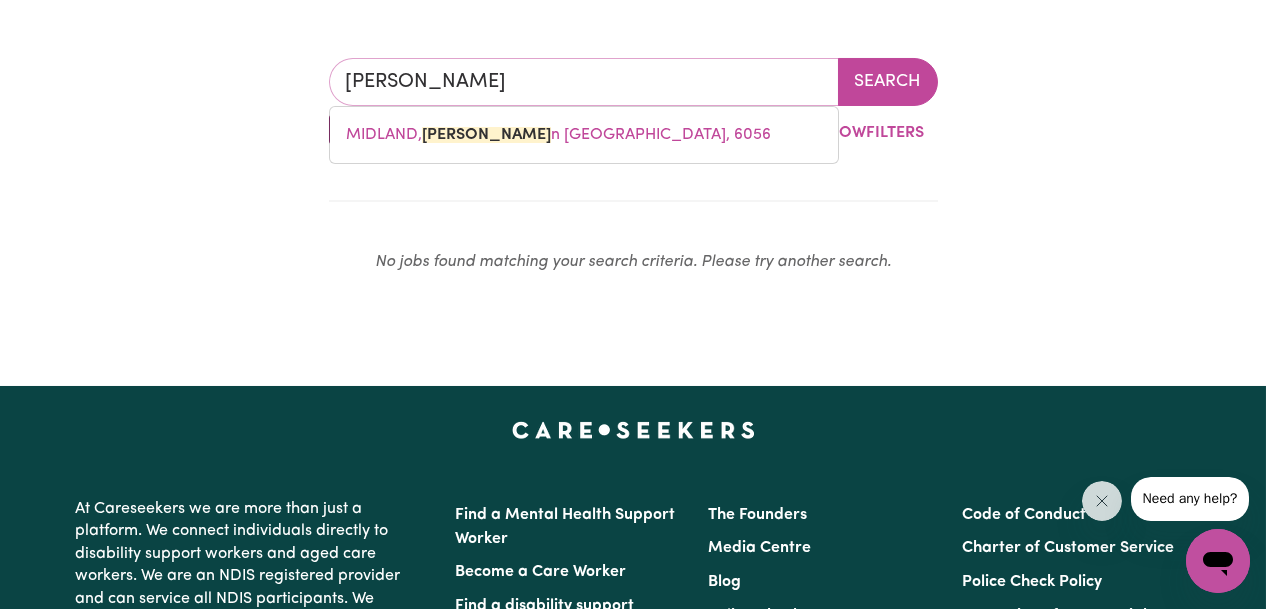 type on "[GEOGRAPHIC_DATA], [GEOGRAPHIC_DATA], 4357" 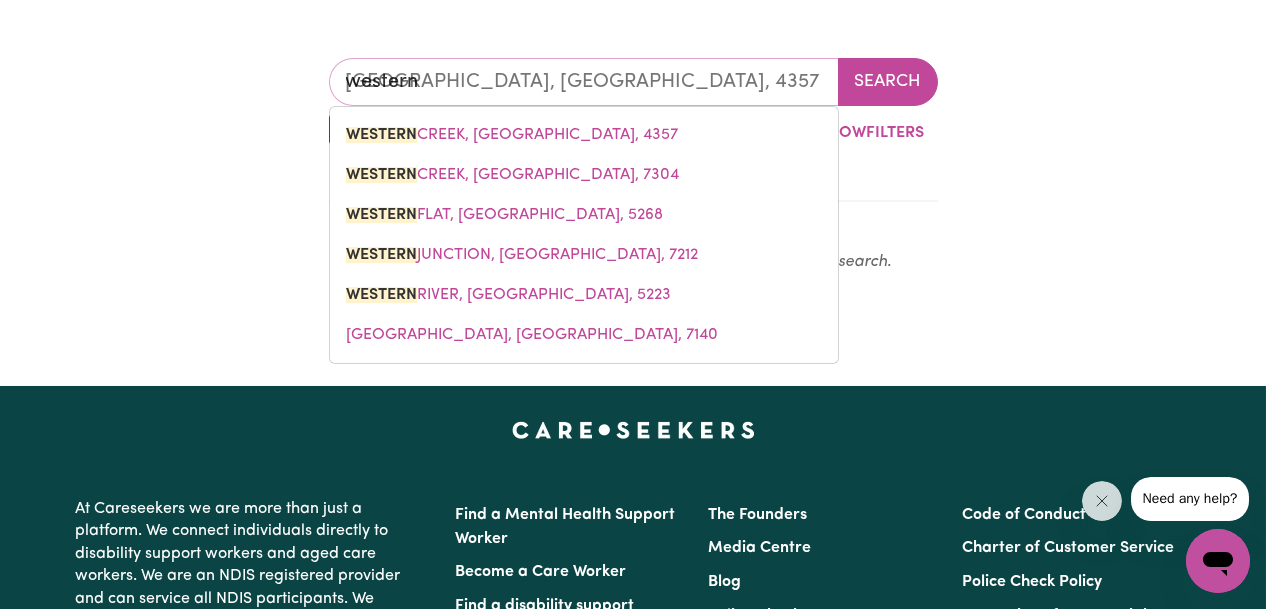 type on "western a" 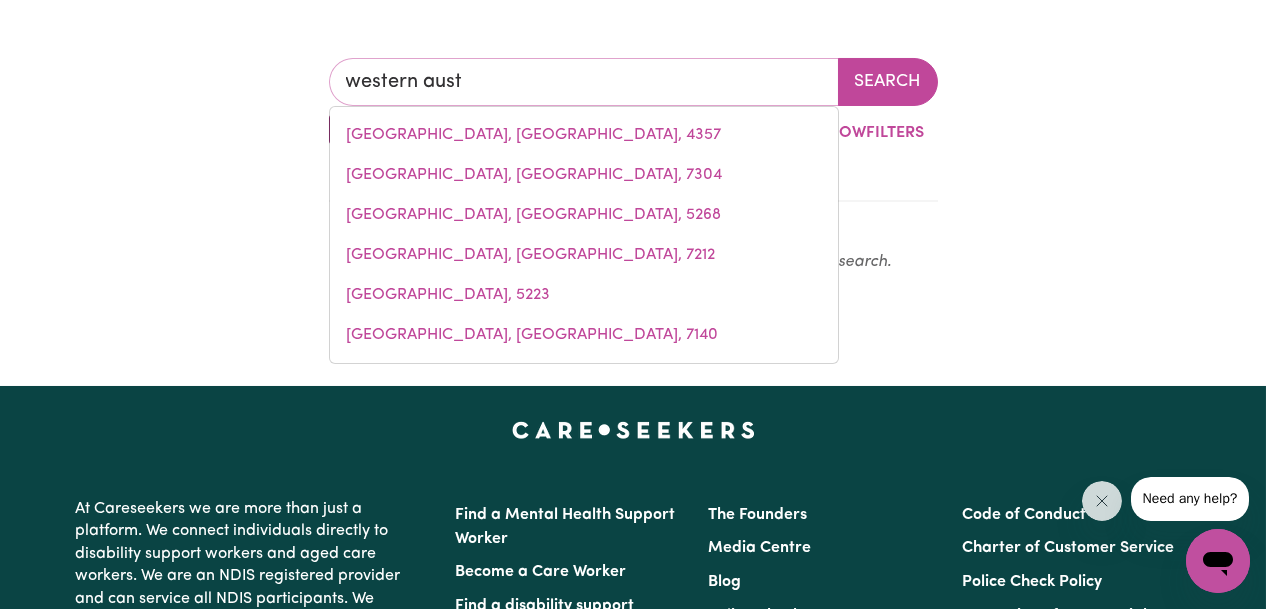 type on "western austr" 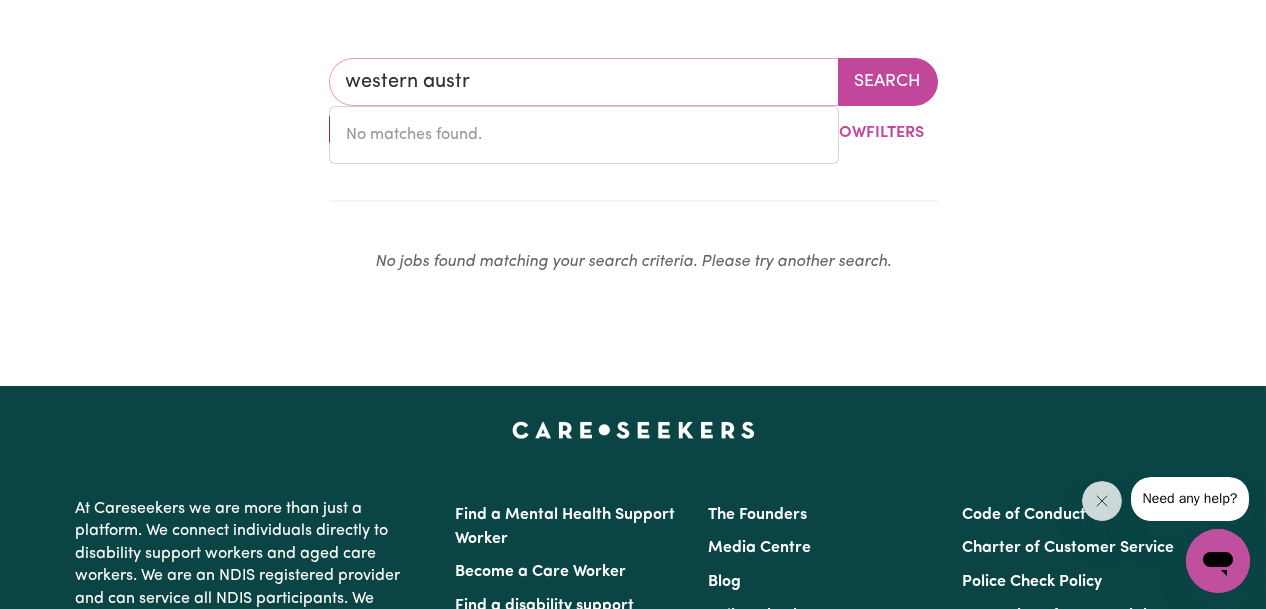 drag, startPoint x: 485, startPoint y: 80, endPoint x: 179, endPoint y: 80, distance: 306 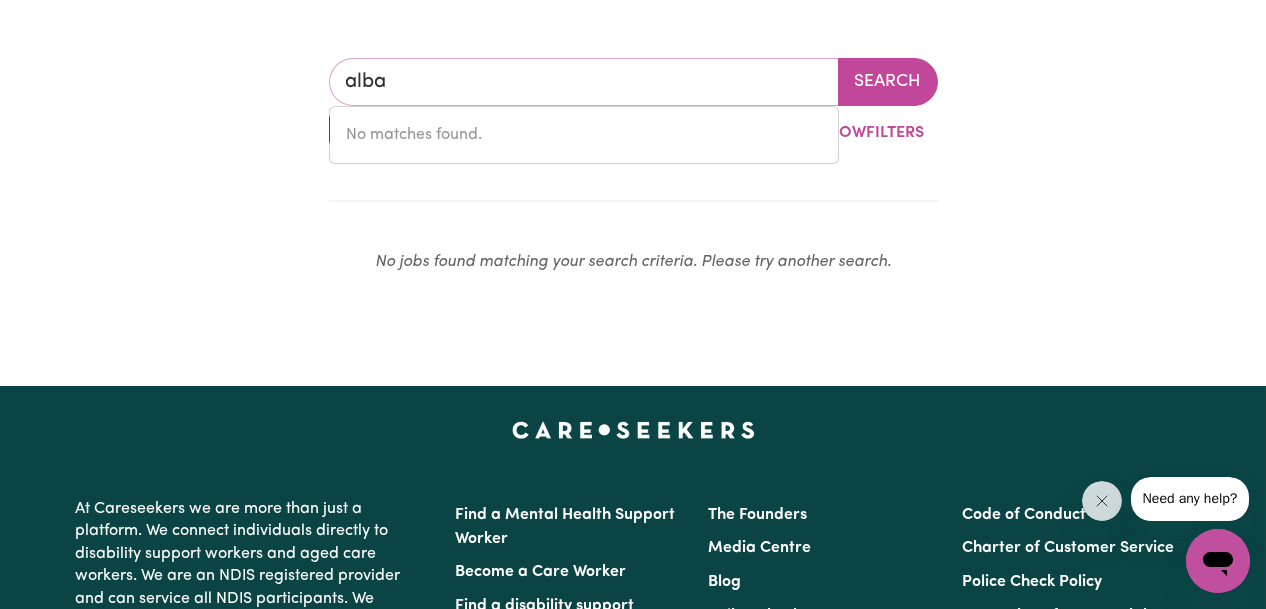 type on "alban" 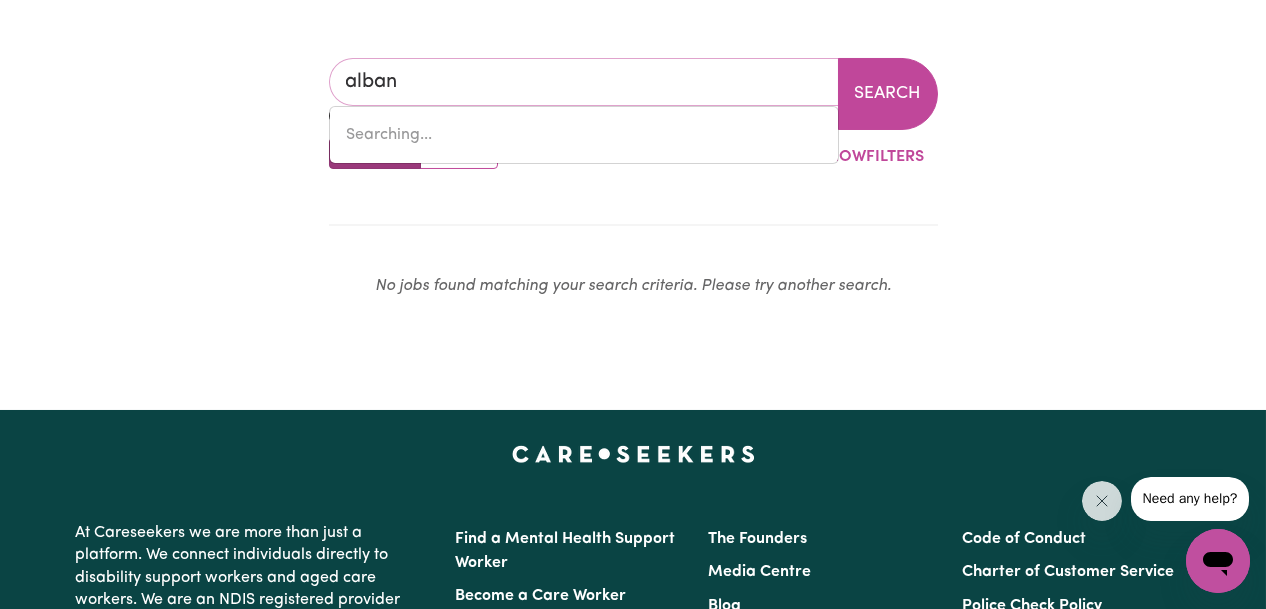 type on "albanVALE, [GEOGRAPHIC_DATA], 3021" 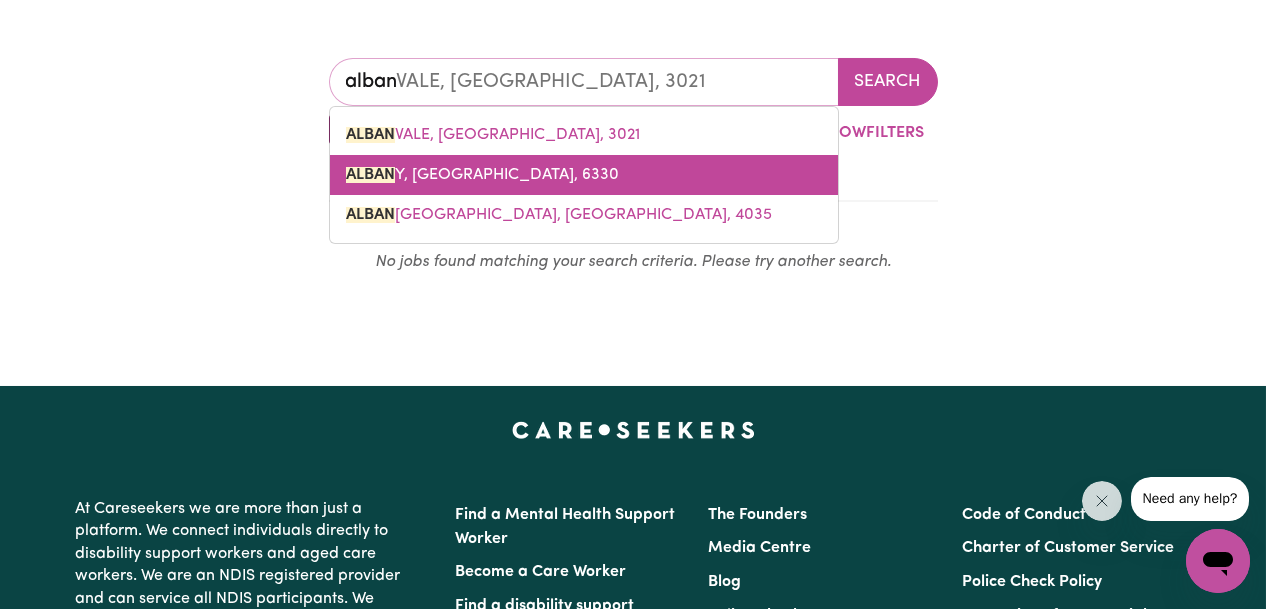 click on "ALBAN Y, [GEOGRAPHIC_DATA], 6330" at bounding box center [482, 175] 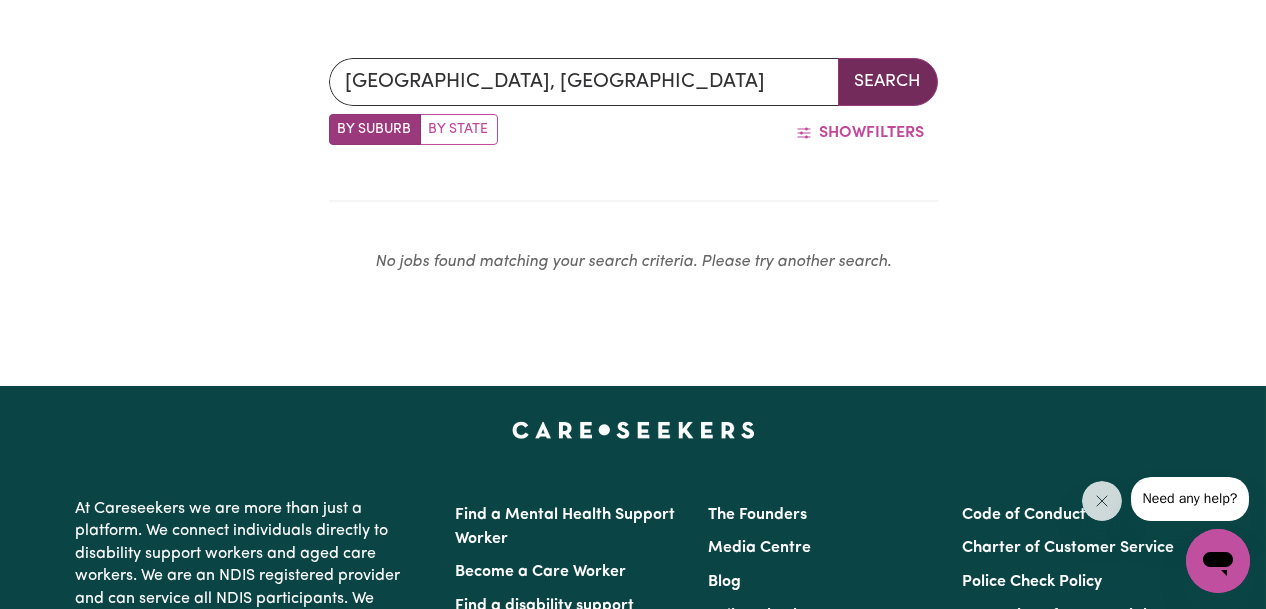 click on "Search" at bounding box center [888, 82] 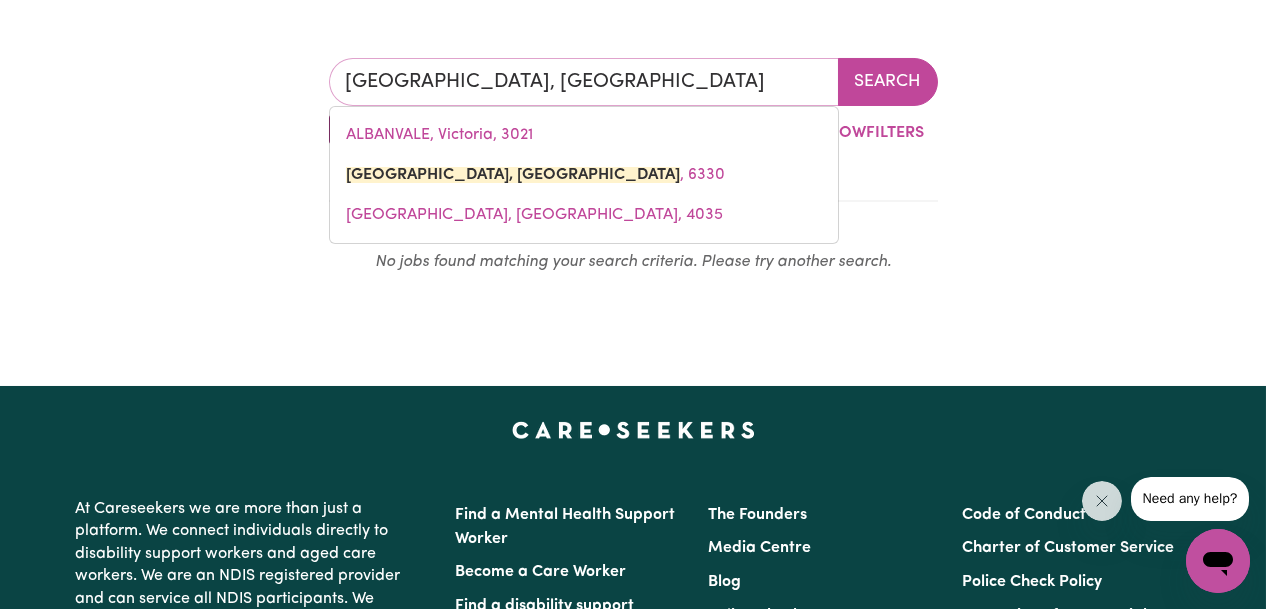 drag, startPoint x: 615, startPoint y: 63, endPoint x: 51, endPoint y: 63, distance: 564 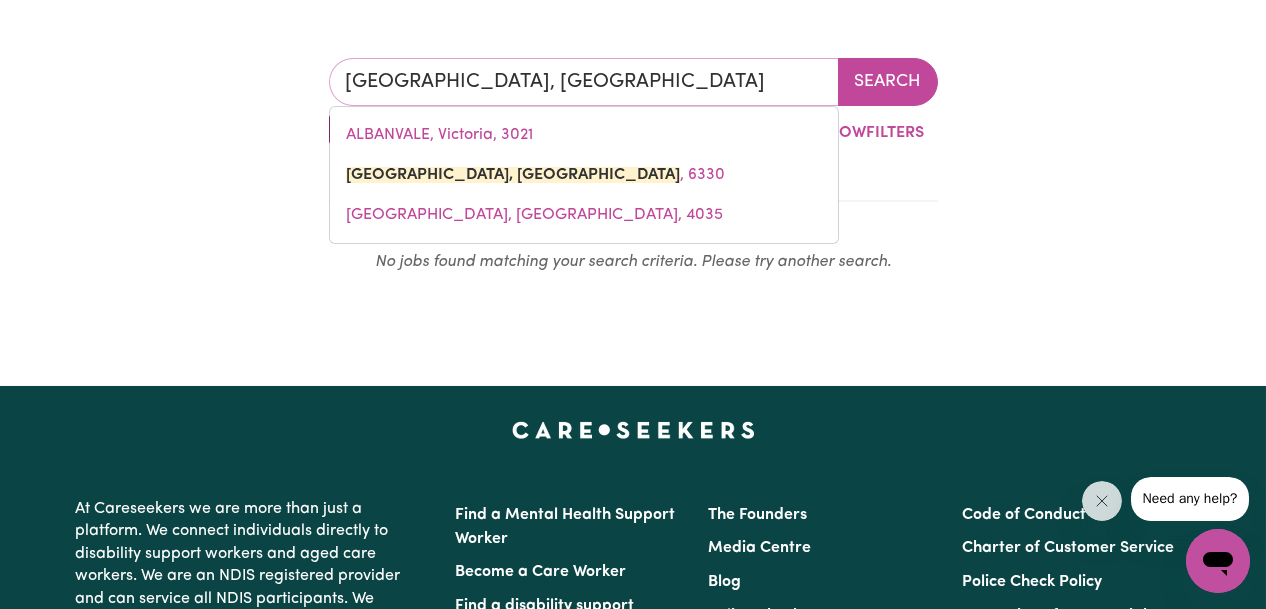 click on "[GEOGRAPHIC_DATA], [GEOGRAPHIC_DATA][STREET_ADDRESS] Search By Suburb By State Show  Filters No jobs found matching your search criteria. Please try another search." at bounding box center [633, 174] 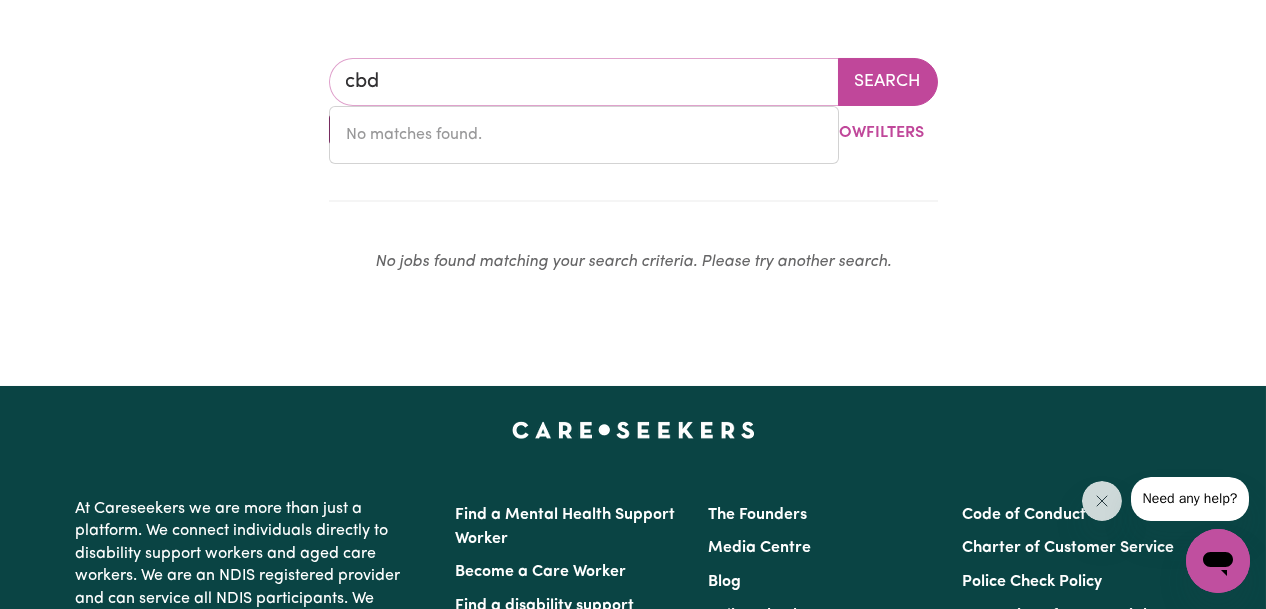 drag, startPoint x: 393, startPoint y: 80, endPoint x: 193, endPoint y: 84, distance: 200.04 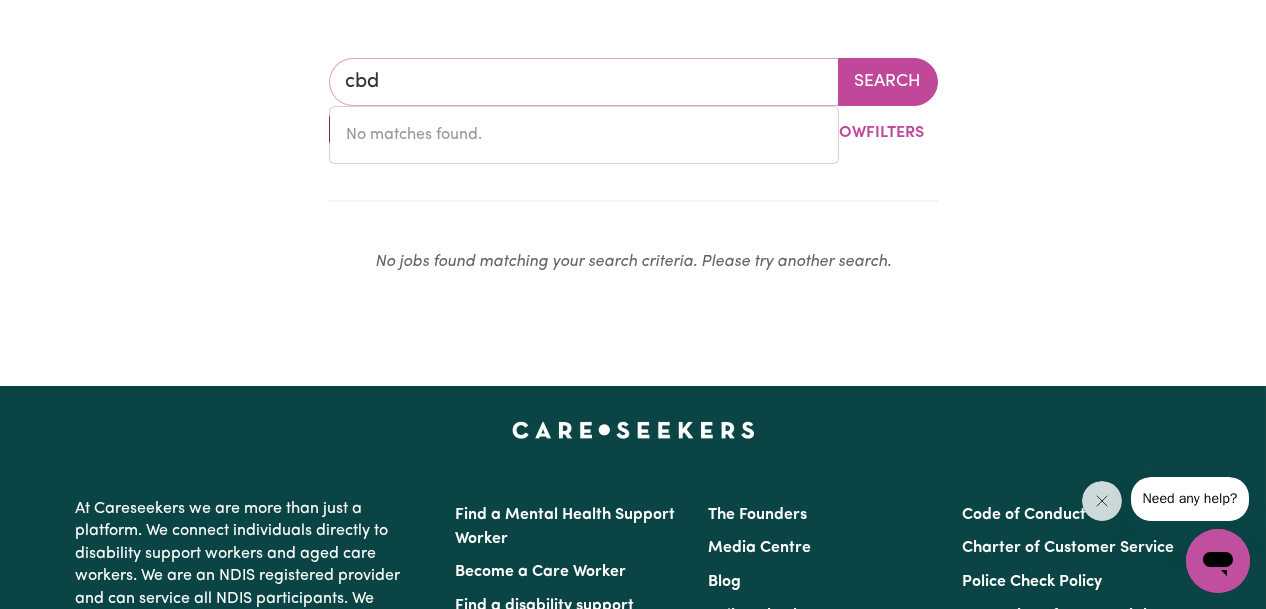 click on "cbd No matches found. Search By Suburb By State Show  Filters No jobs found matching your search criteria. Please try another search." at bounding box center [633, 174] 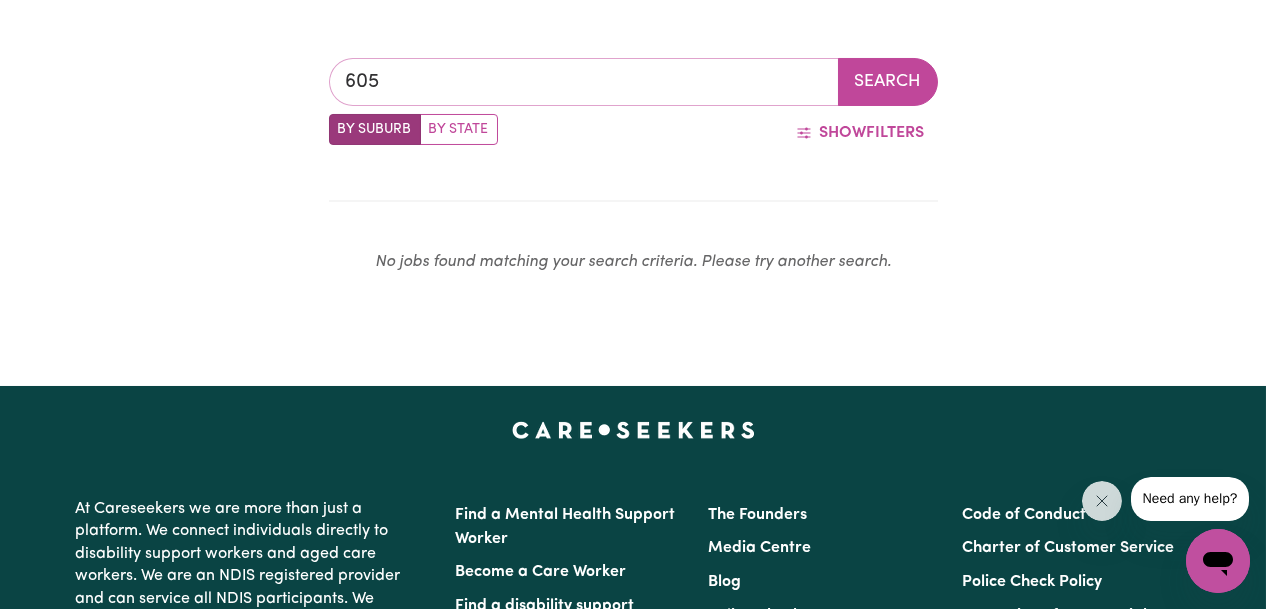 type on "6055" 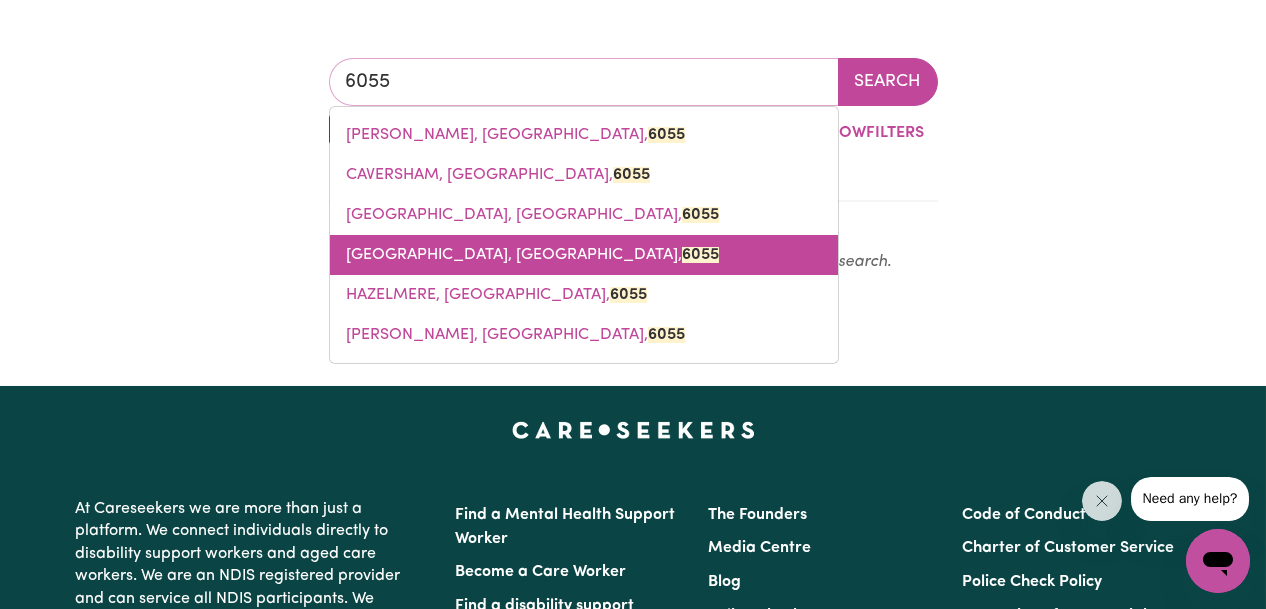 click on "[GEOGRAPHIC_DATA], [GEOGRAPHIC_DATA],  6055" at bounding box center [584, 255] 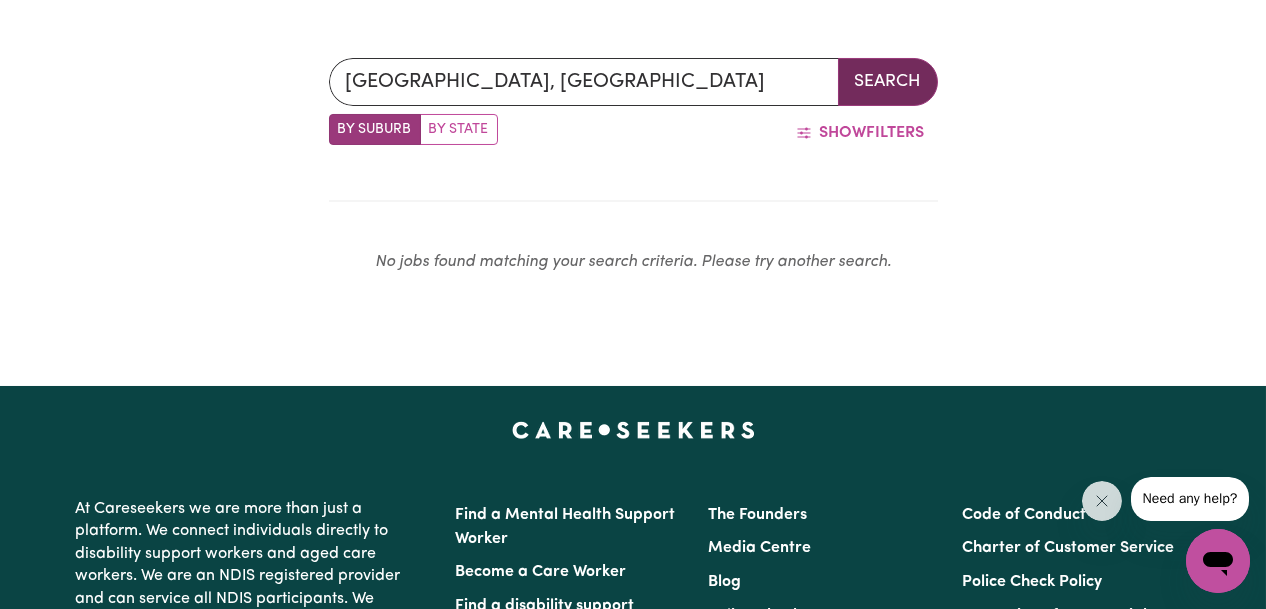click on "Search" at bounding box center (888, 82) 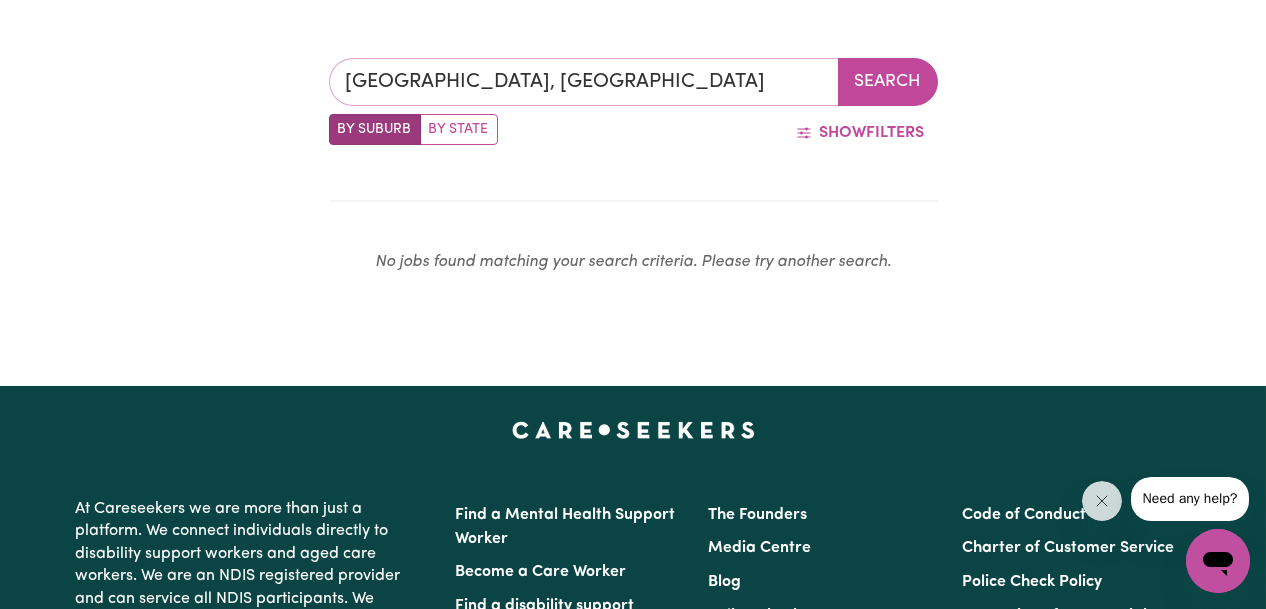 drag, startPoint x: 640, startPoint y: 85, endPoint x: 18, endPoint y: 85, distance: 622 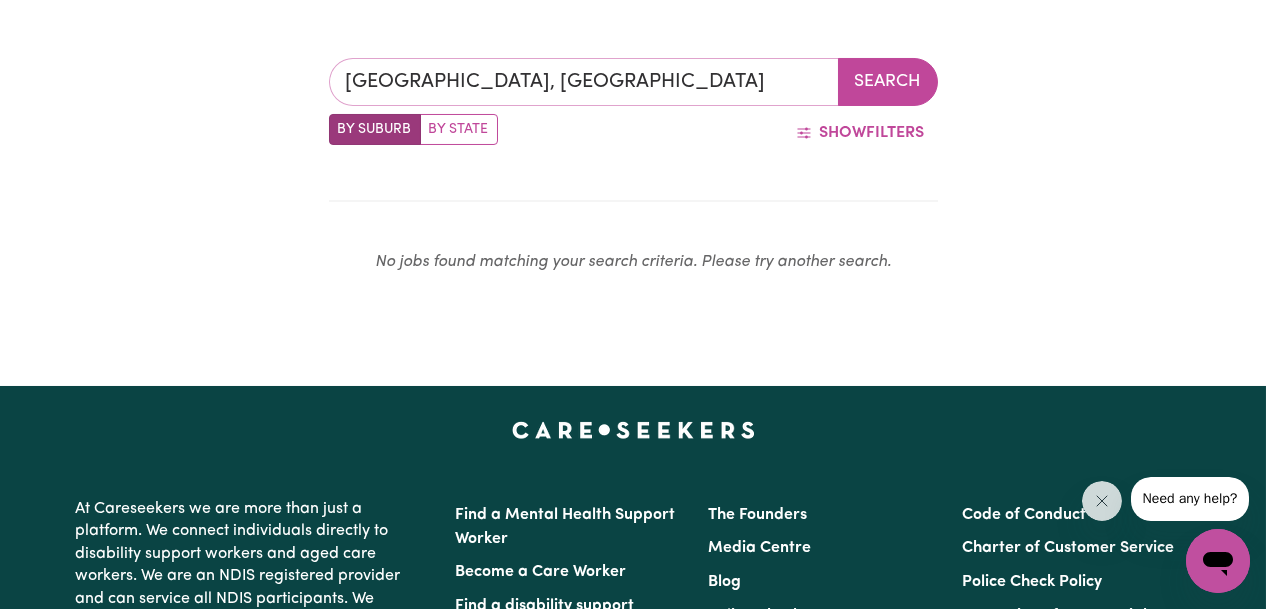 click on "[GEOGRAPHIC_DATA], [GEOGRAPHIC_DATA] Search By Suburb By State Show  Filters No jobs found matching your search criteria. Please try another search." at bounding box center [633, 174] 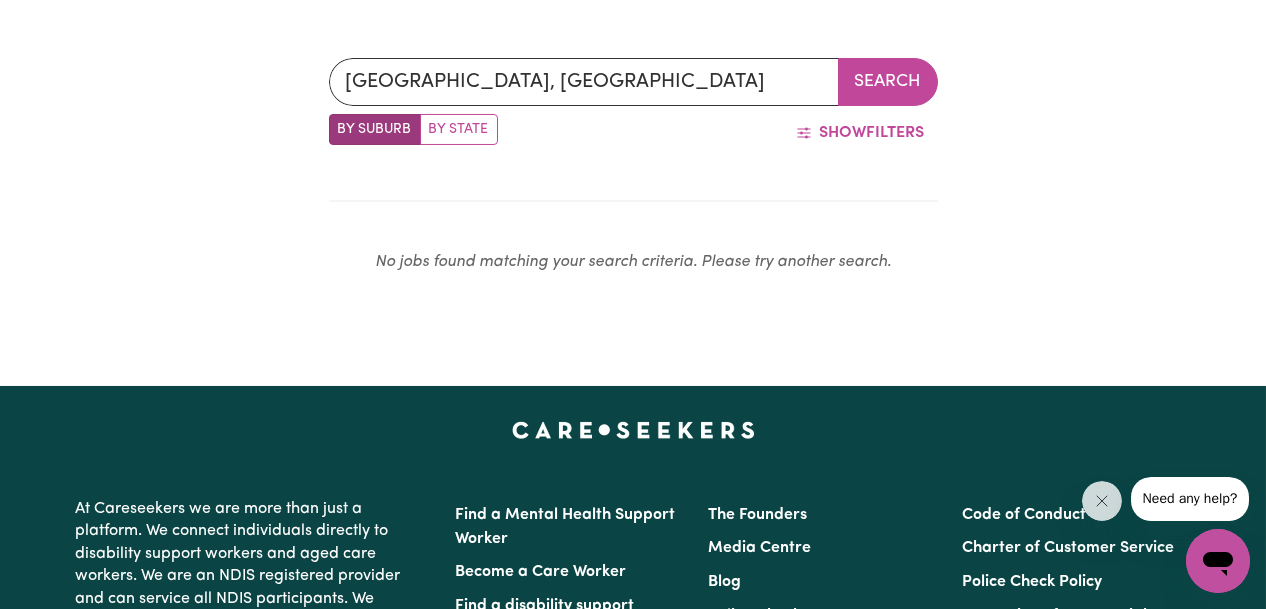 click on "By State" at bounding box center (459, 129) 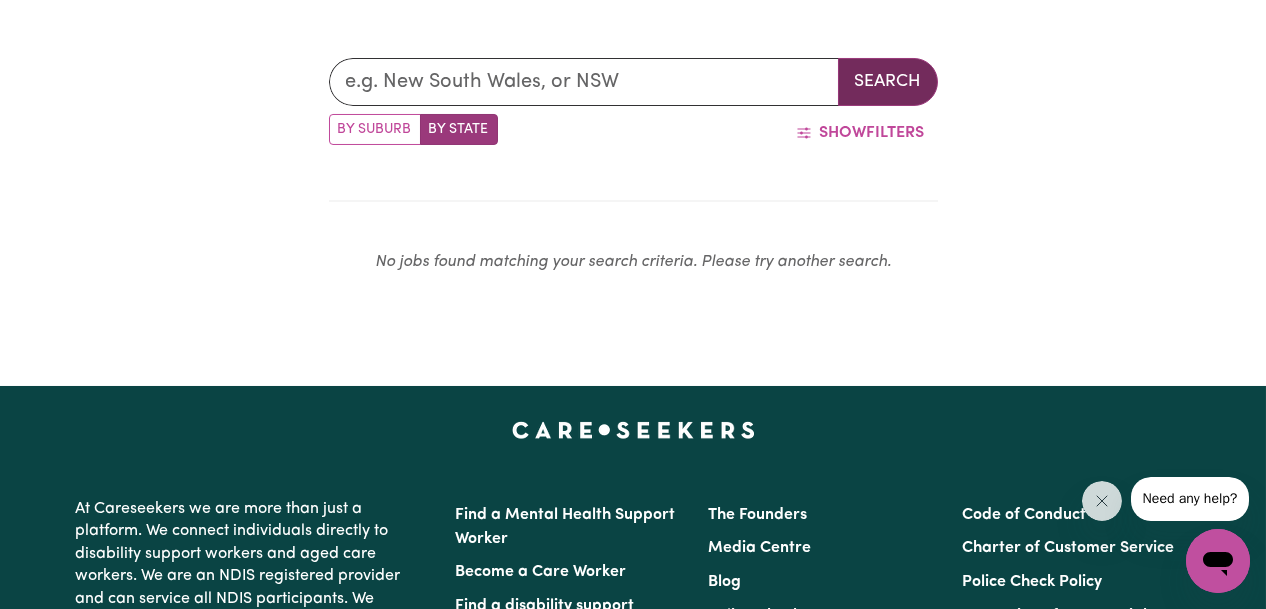 click on "Search" at bounding box center [888, 82] 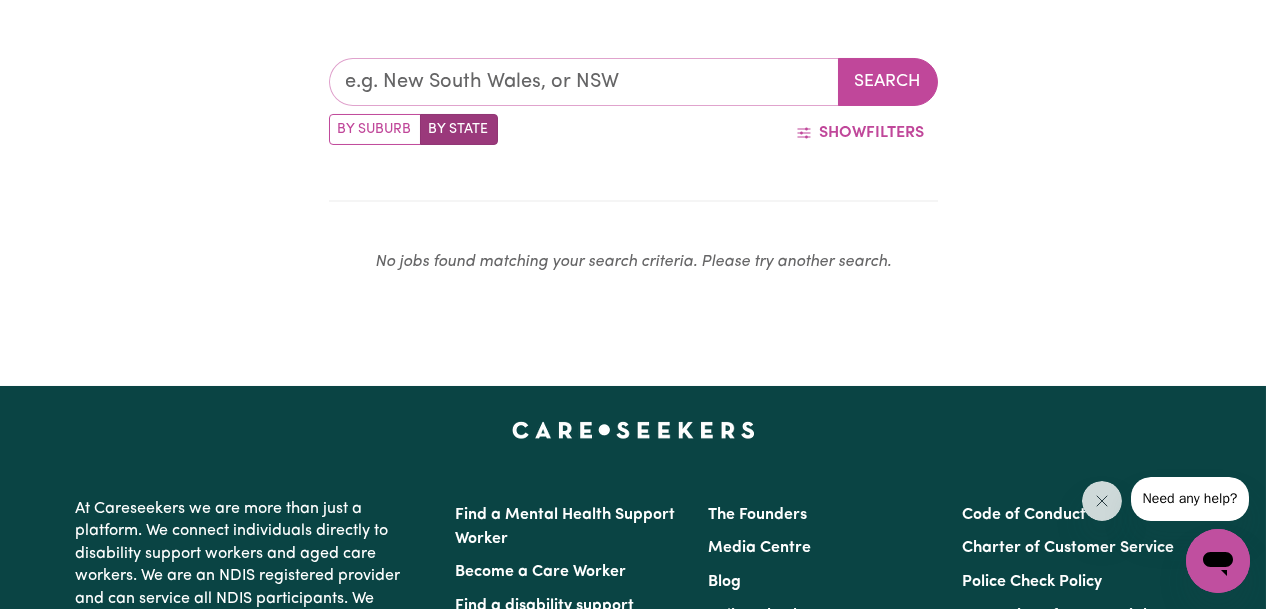 drag, startPoint x: 379, startPoint y: 80, endPoint x: 155, endPoint y: 81, distance: 224.00223 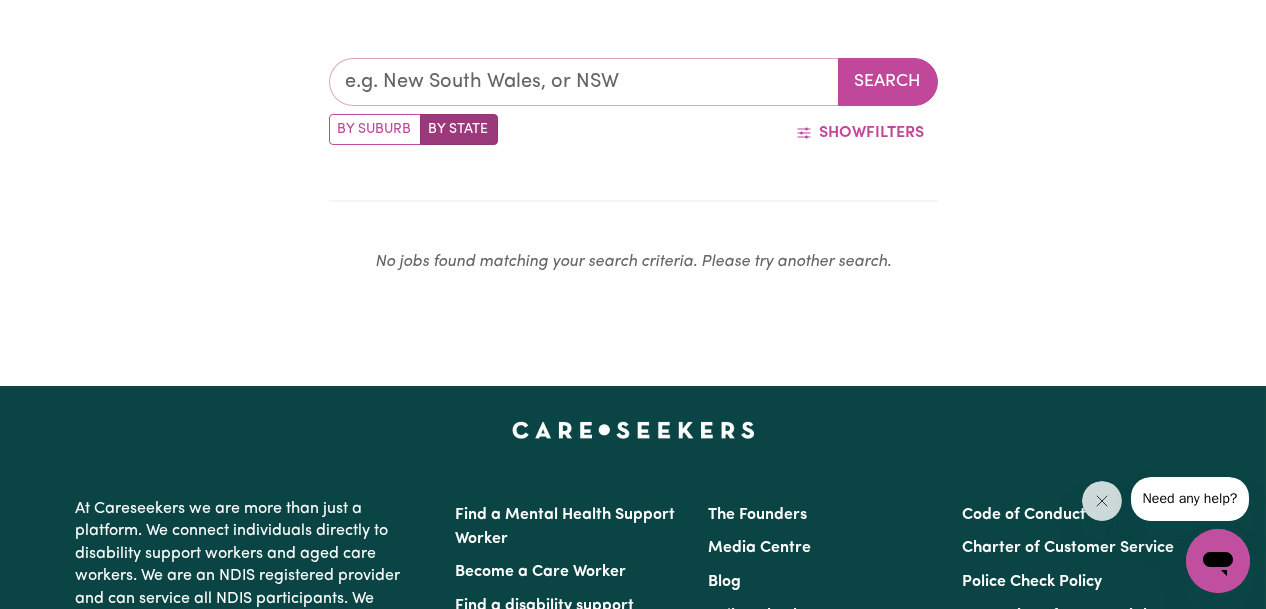 click on "Search By Suburb By State Show  Filters No jobs found matching your search criteria. Please try another search." at bounding box center (633, 174) 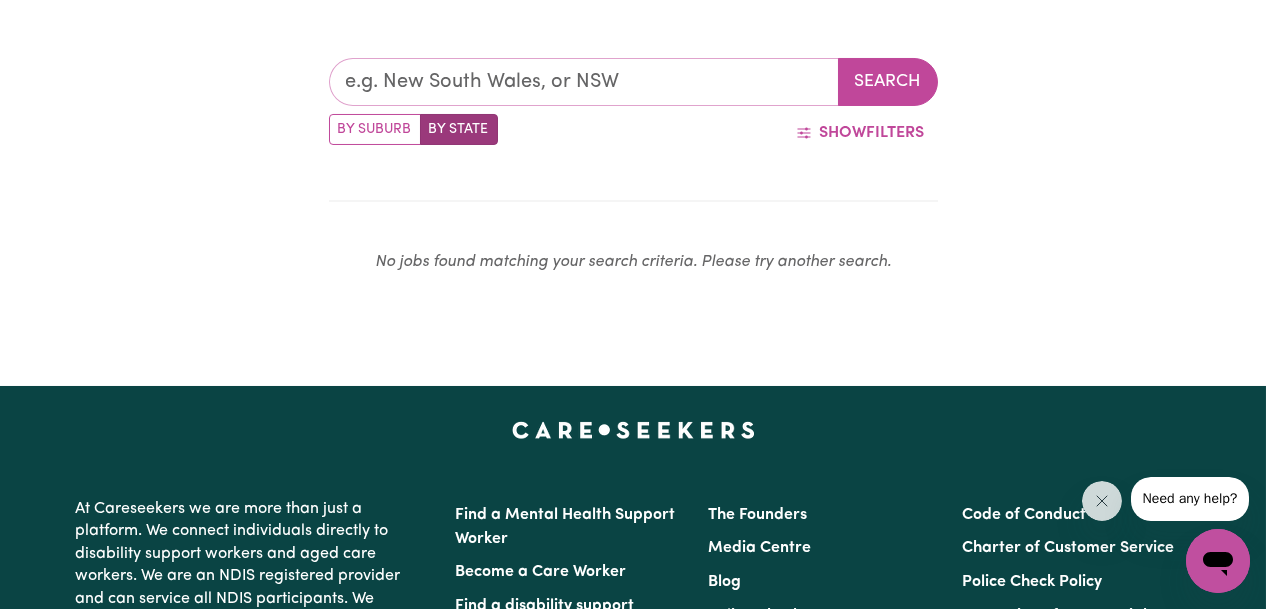 drag, startPoint x: 575, startPoint y: 84, endPoint x: -4, endPoint y: 88, distance: 579.0138 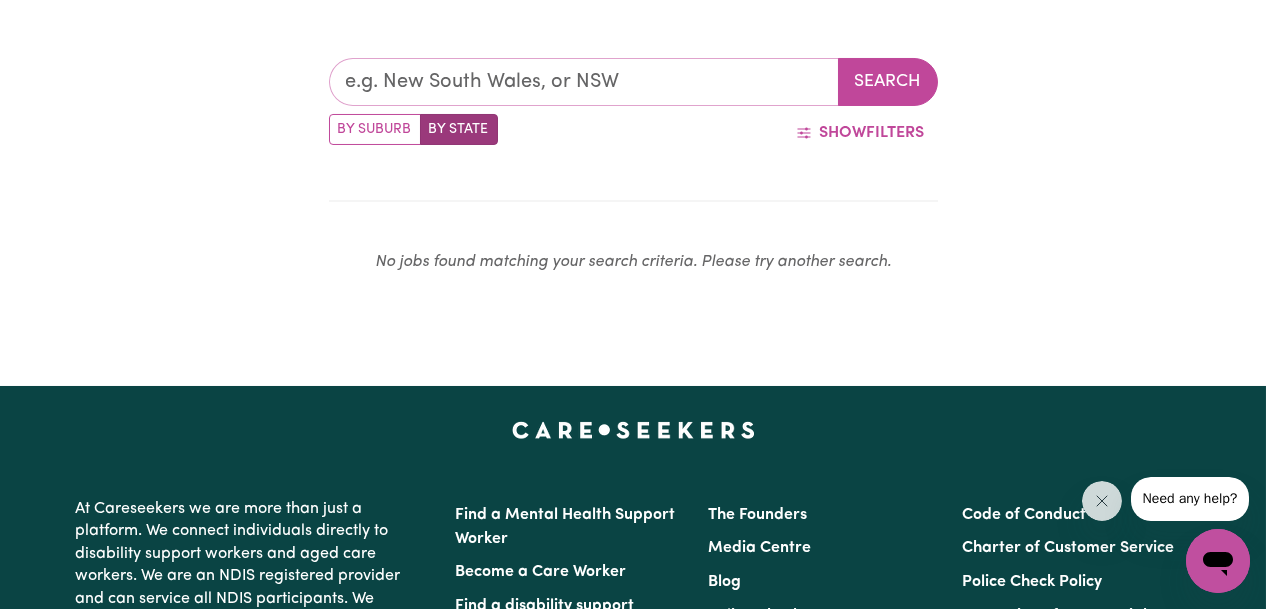 click on "Menu About us How it works Safety & resources Blog Find jobs Nishantha CS  Job Search Match your skills, interests and experience with individuals, families and organisations seeking care and support. Careseekers Jobs Board Search By Suburb By State Show  Filters No jobs found matching your search criteria. Please try another search. At [GEOGRAPHIC_DATA] we are more than just a platform. We connect individuals directly to disability support workers and aged care workers. We are an NDIS registered provider and can service all NDIS participants. We partner with aged care providers so you can use your home care funding on a care worker you choose. We value, choice, control and affordability. Find a care or support worker that's right for you [DATE]. Want help? Contact us  or  call us on [PHONE_NUMBER] Find a Mental Health Support Worker Become a Care Worker Find a disability support worker Find an aged care worker The Founders Media Centre Blog Police Checks Insurances Testimonials Code of Conduct Police Check Policy" at bounding box center (633, 332) 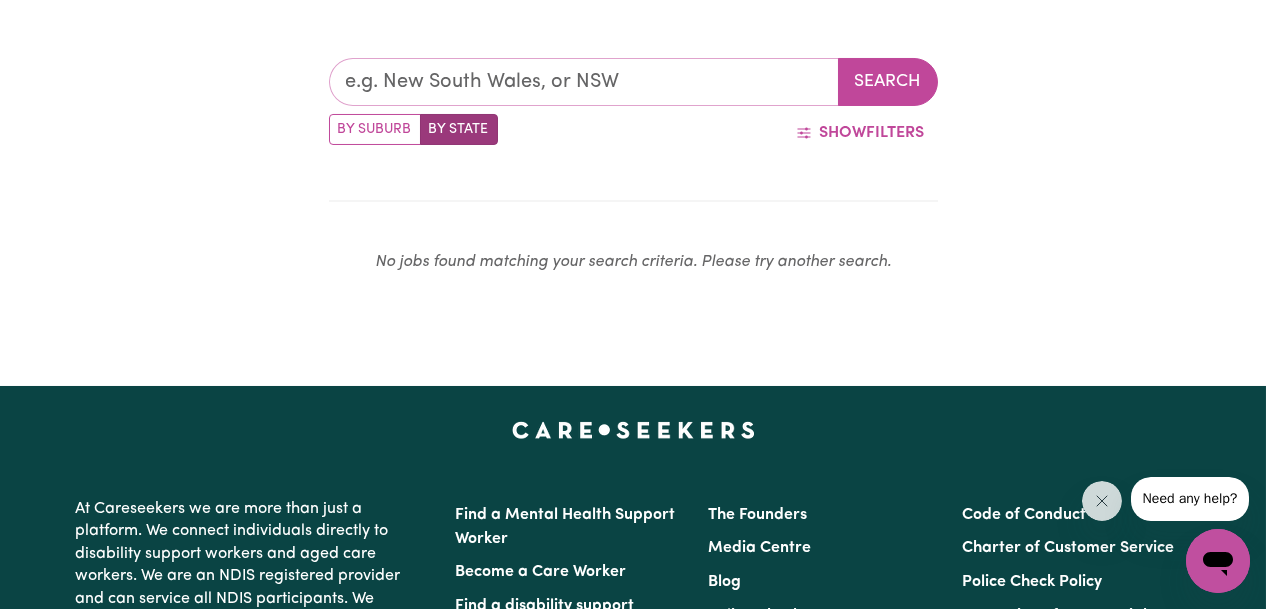 drag, startPoint x: 570, startPoint y: 85, endPoint x: 409, endPoint y: 85, distance: 161 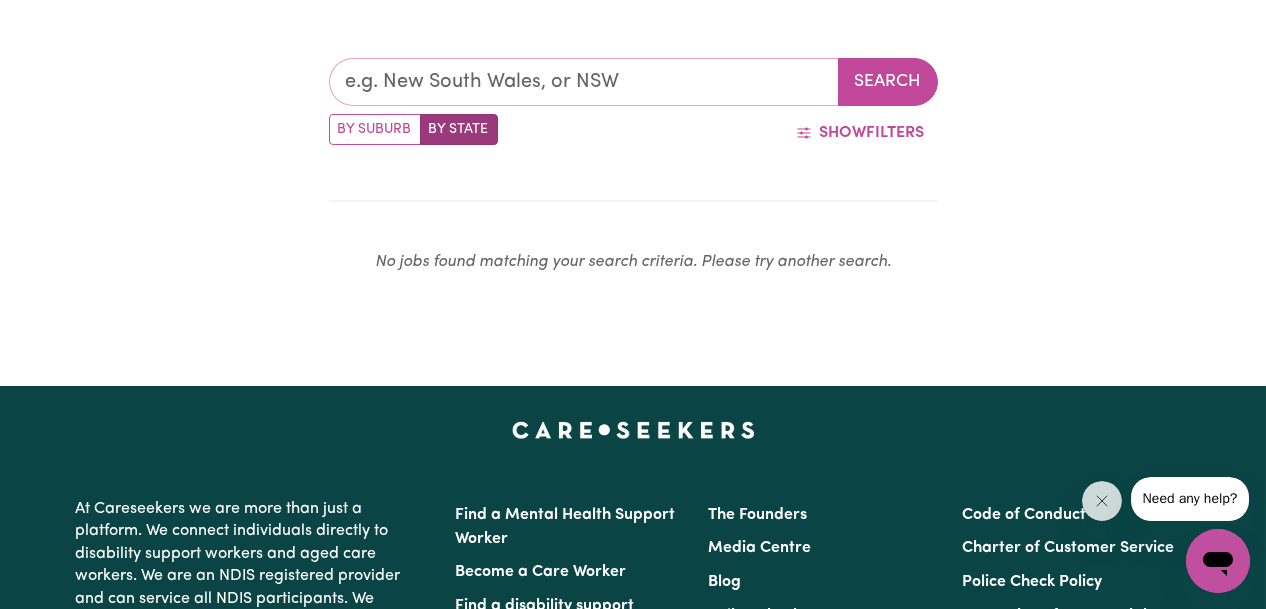 click at bounding box center (584, 82) 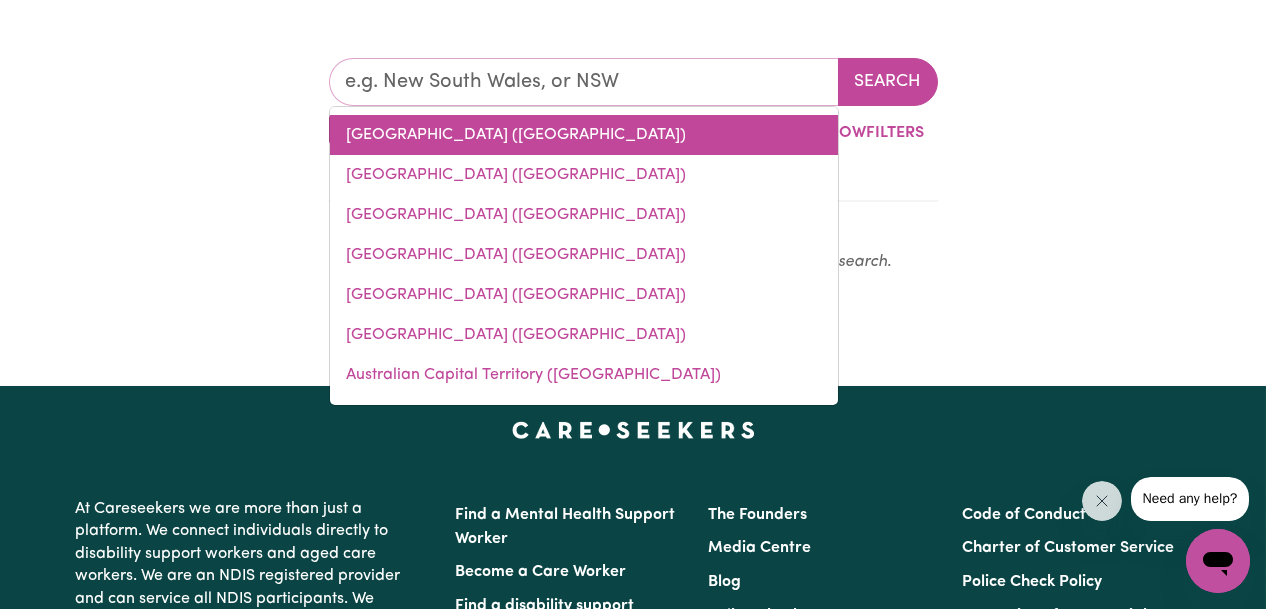 click on "[GEOGRAPHIC_DATA] ([GEOGRAPHIC_DATA])" at bounding box center (584, 135) 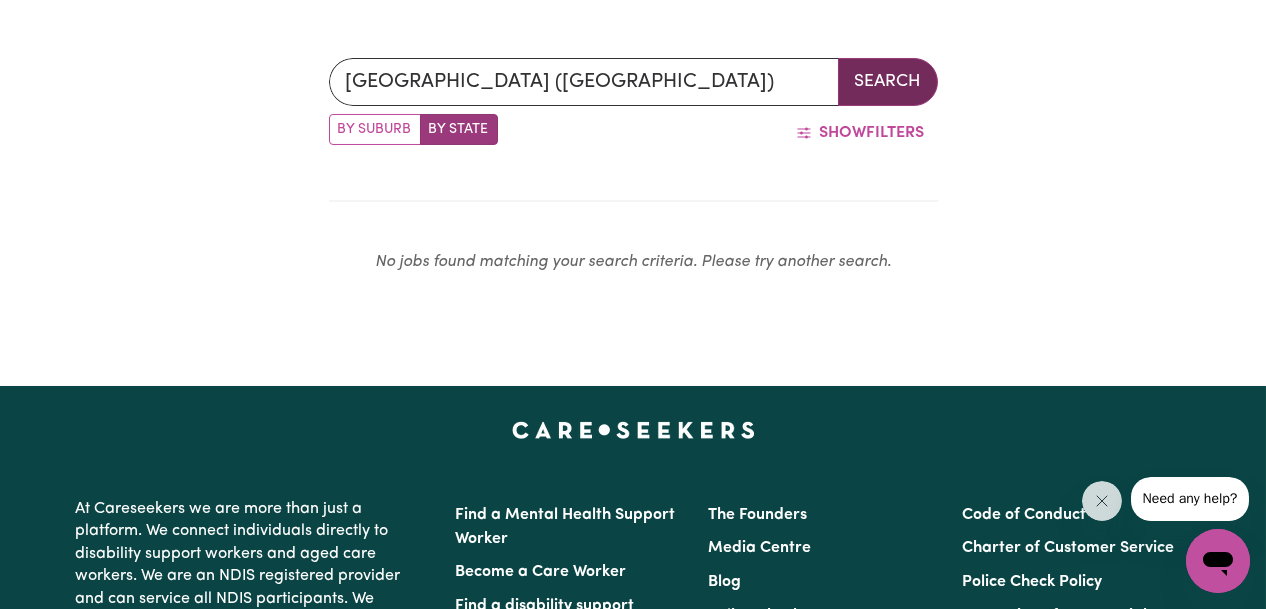 click on "Search" at bounding box center (888, 82) 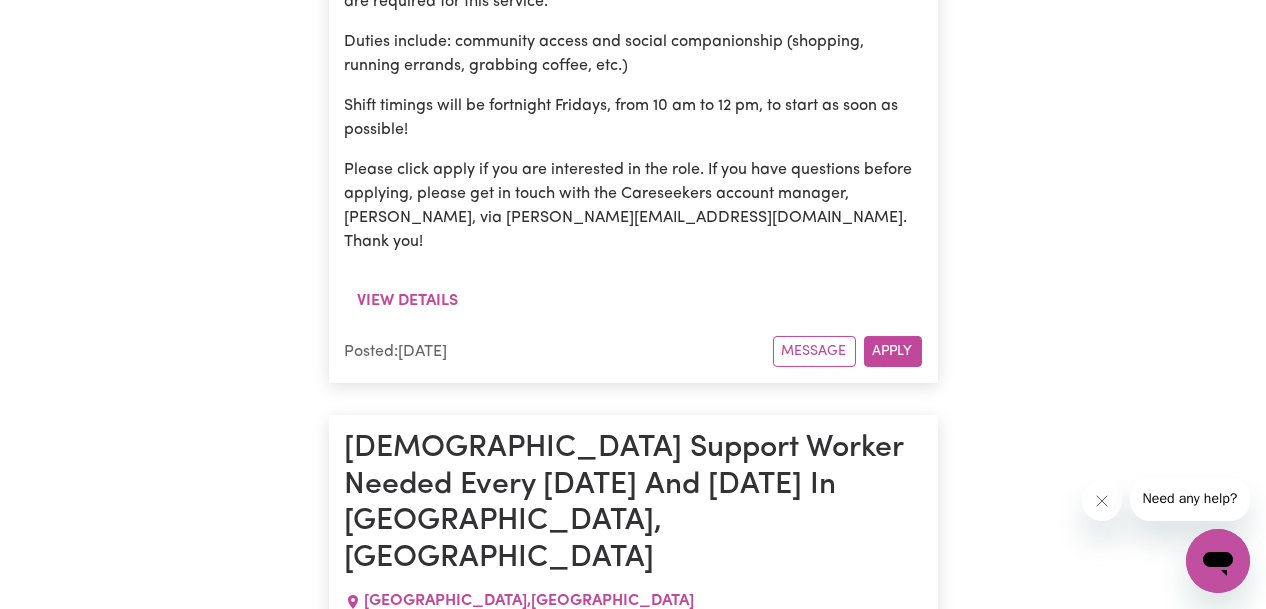 scroll, scrollTop: 281, scrollLeft: 0, axis: vertical 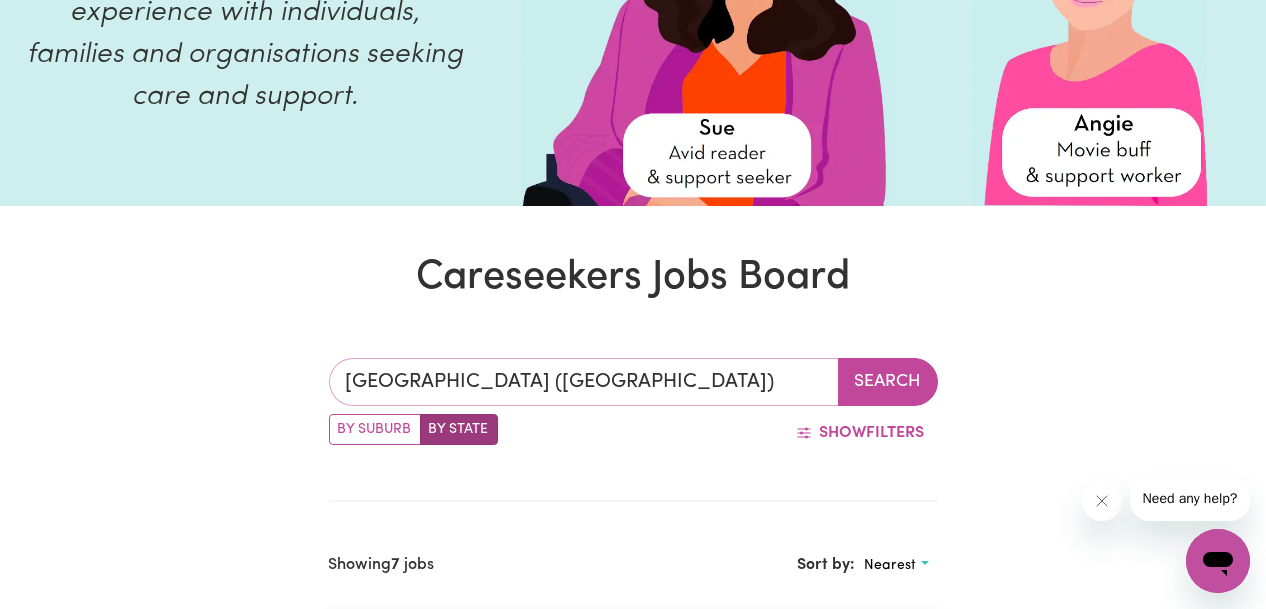 click on "[GEOGRAPHIC_DATA] ([GEOGRAPHIC_DATA])" at bounding box center [584, 382] 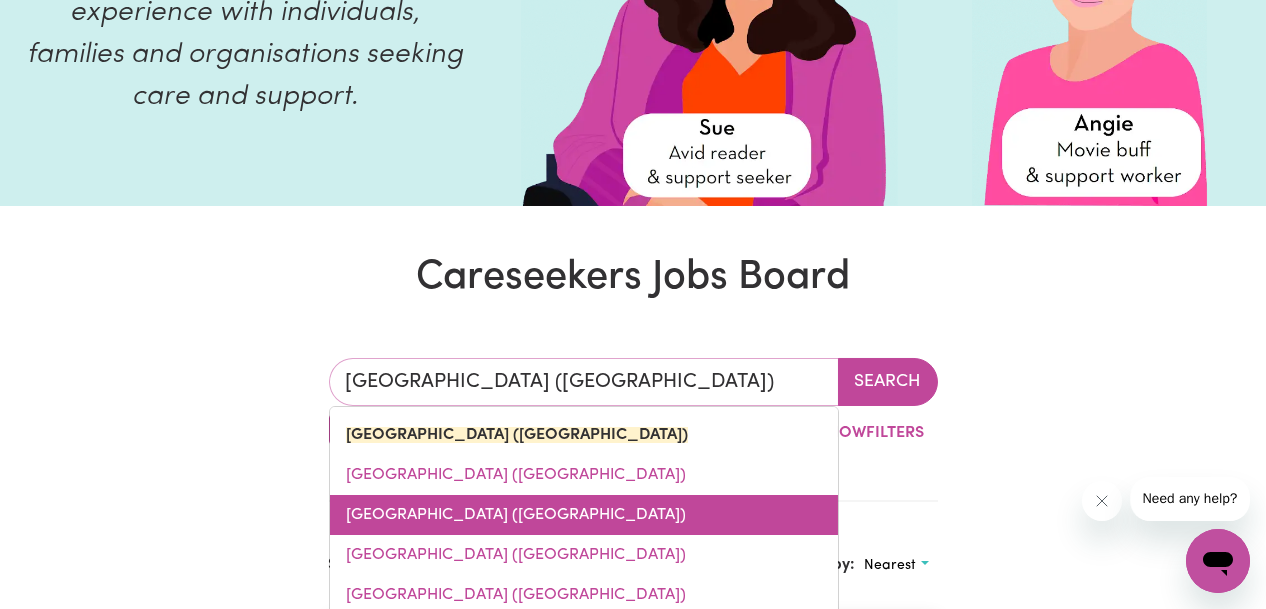 click on "[GEOGRAPHIC_DATA] ([GEOGRAPHIC_DATA])" at bounding box center (584, 515) 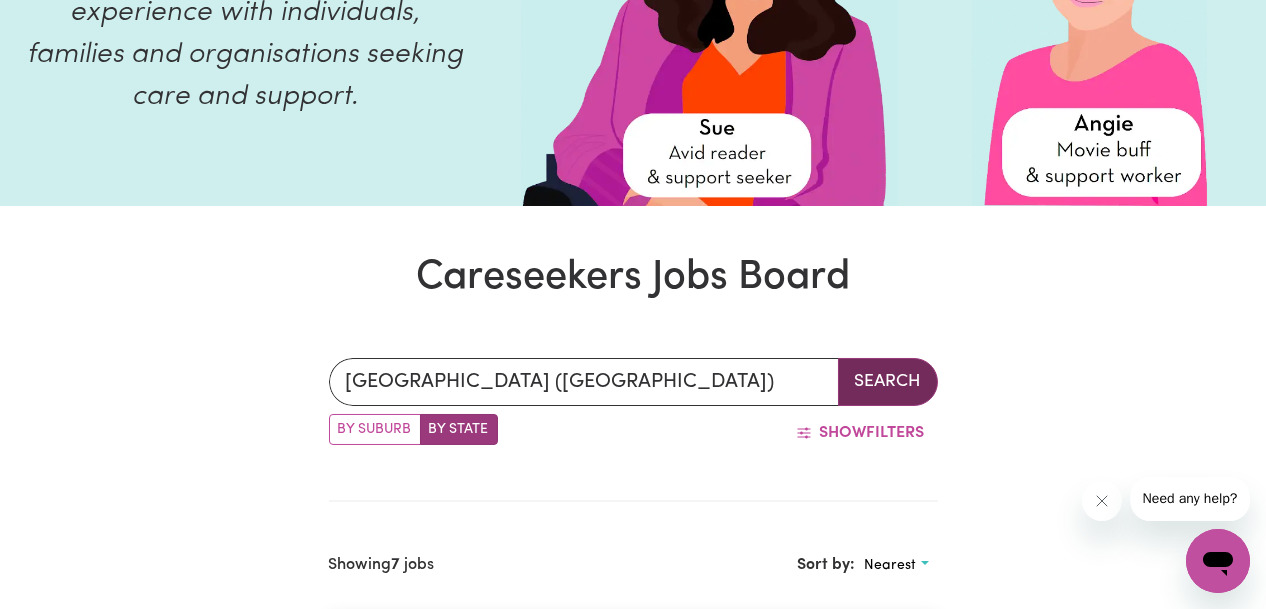 click on "Search" at bounding box center [888, 382] 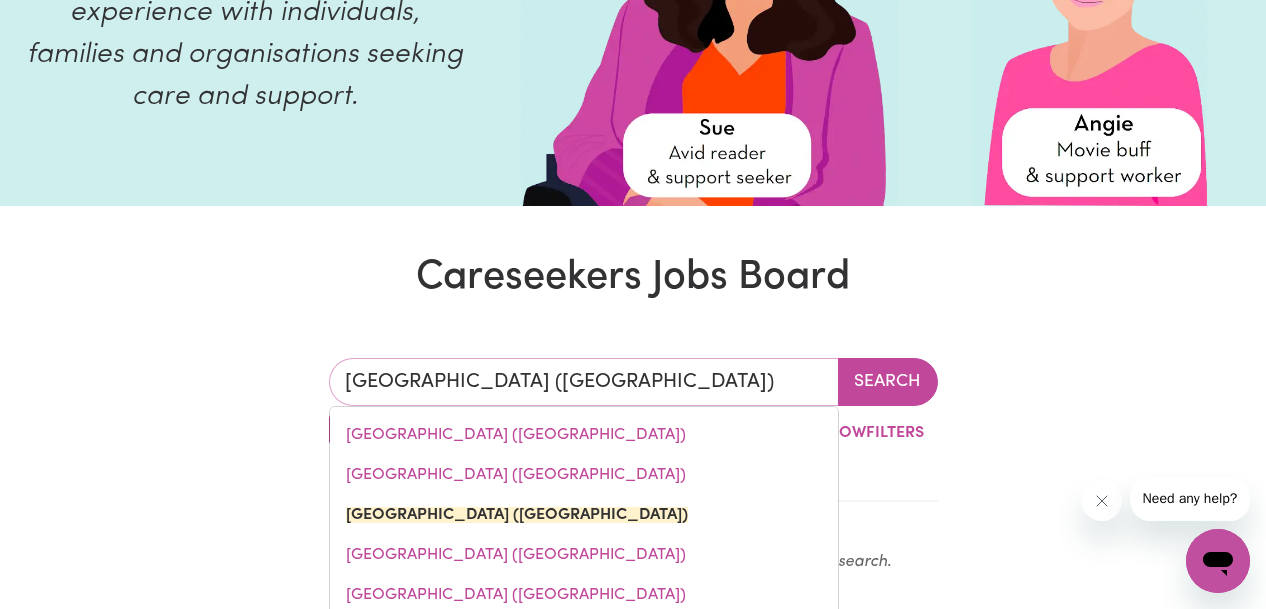 click on "[GEOGRAPHIC_DATA] ([GEOGRAPHIC_DATA])" at bounding box center [584, 382] 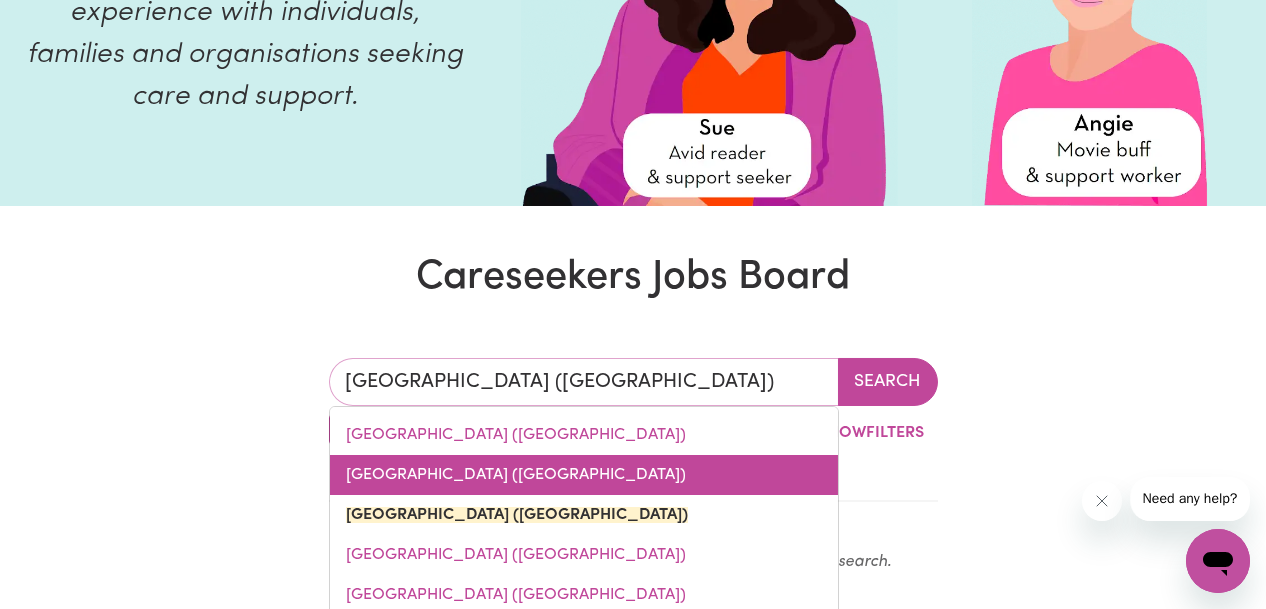 click on "[GEOGRAPHIC_DATA] ([GEOGRAPHIC_DATA])" at bounding box center (584, 475) 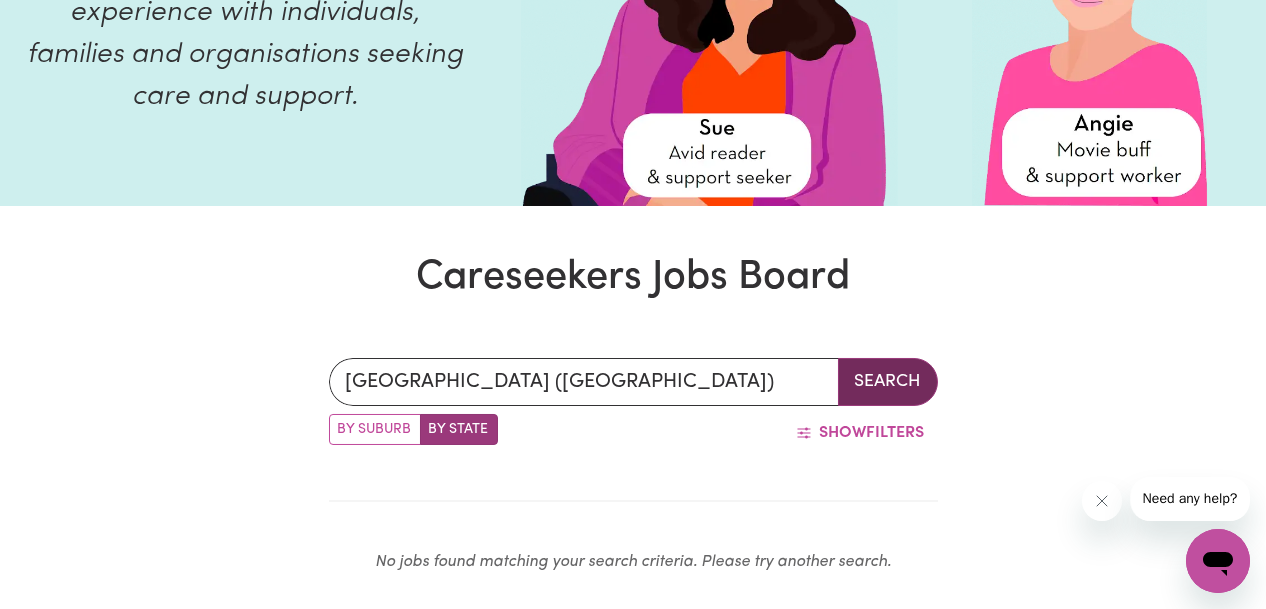 click on "Search" at bounding box center [888, 382] 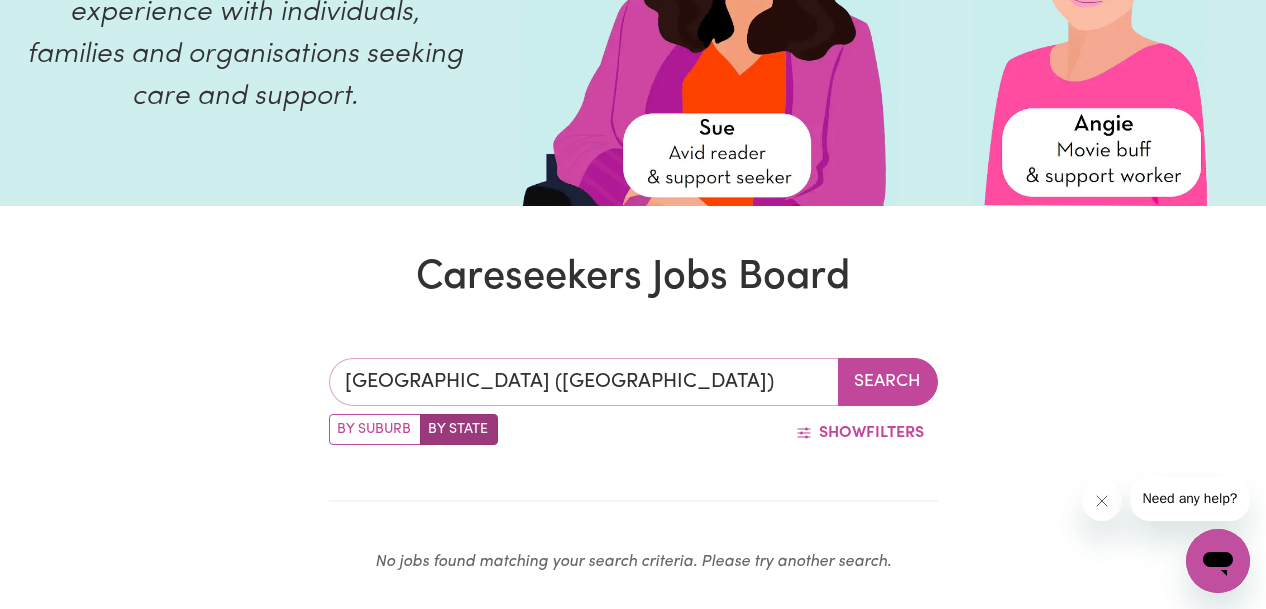 click on "[GEOGRAPHIC_DATA] ([GEOGRAPHIC_DATA])" at bounding box center [584, 382] 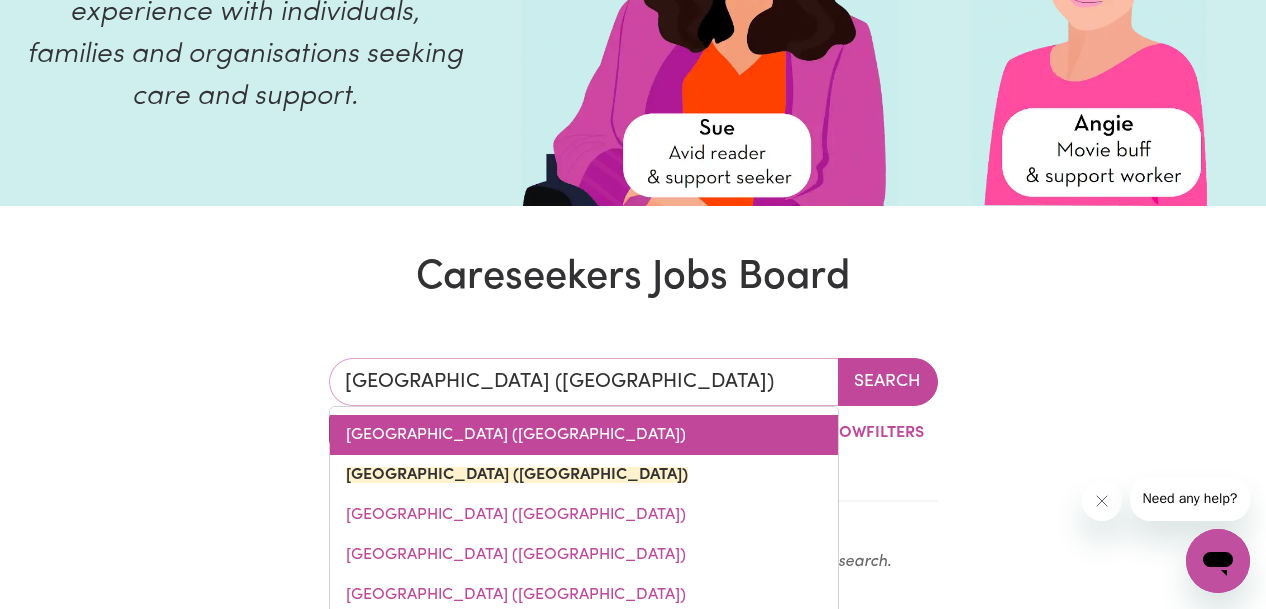 click on "[GEOGRAPHIC_DATA] ([GEOGRAPHIC_DATA])" at bounding box center [584, 435] 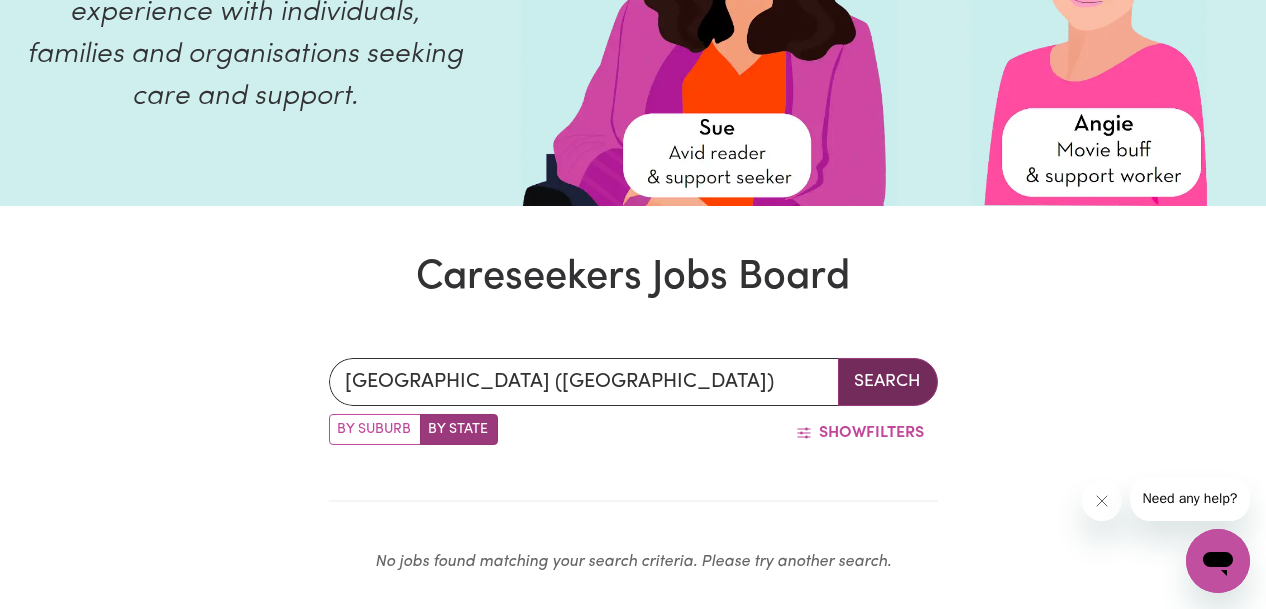 click on "Search" at bounding box center [888, 382] 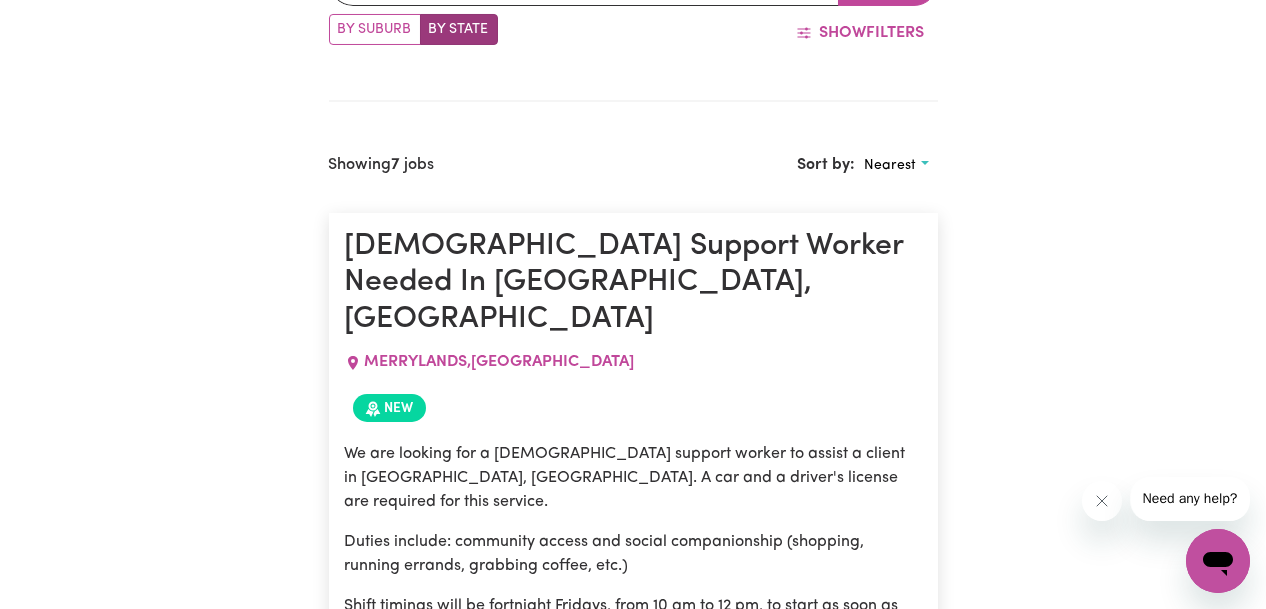 scroll, scrollTop: 181, scrollLeft: 0, axis: vertical 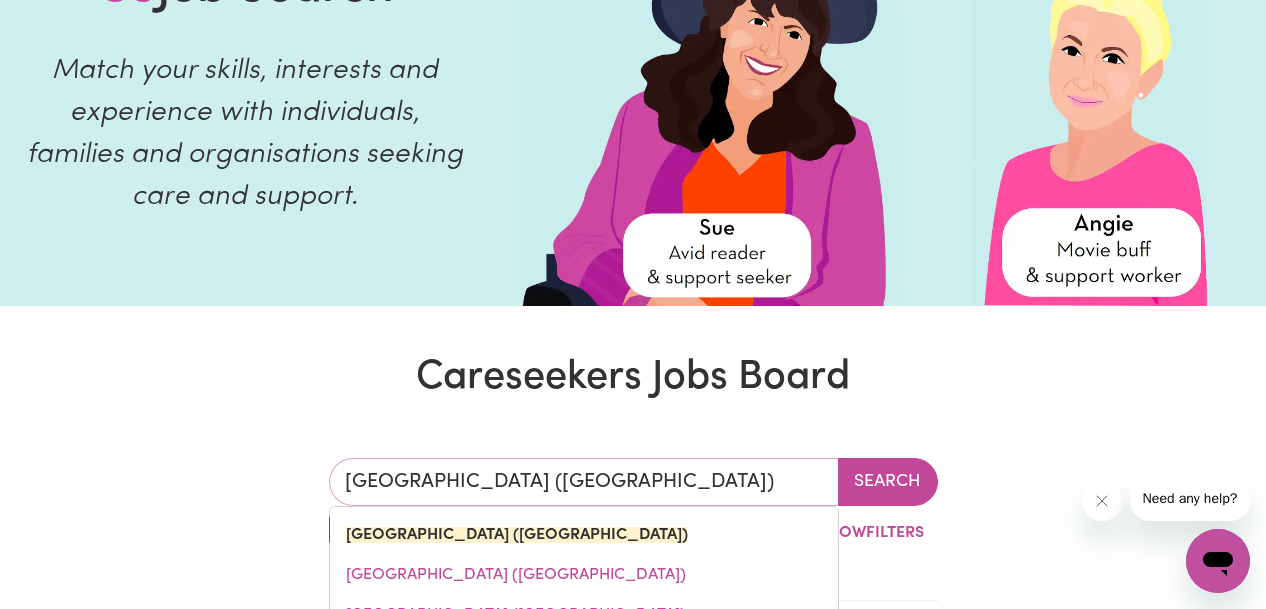 click on "[GEOGRAPHIC_DATA] ([GEOGRAPHIC_DATA])" at bounding box center (584, 482) 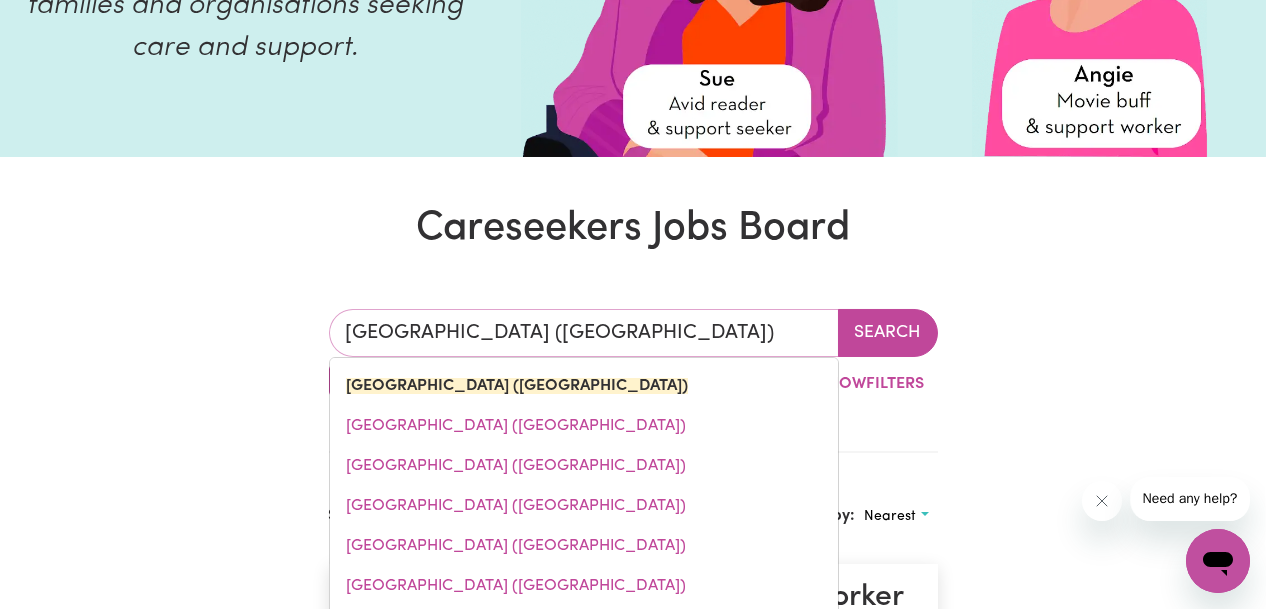 scroll, scrollTop: 681, scrollLeft: 0, axis: vertical 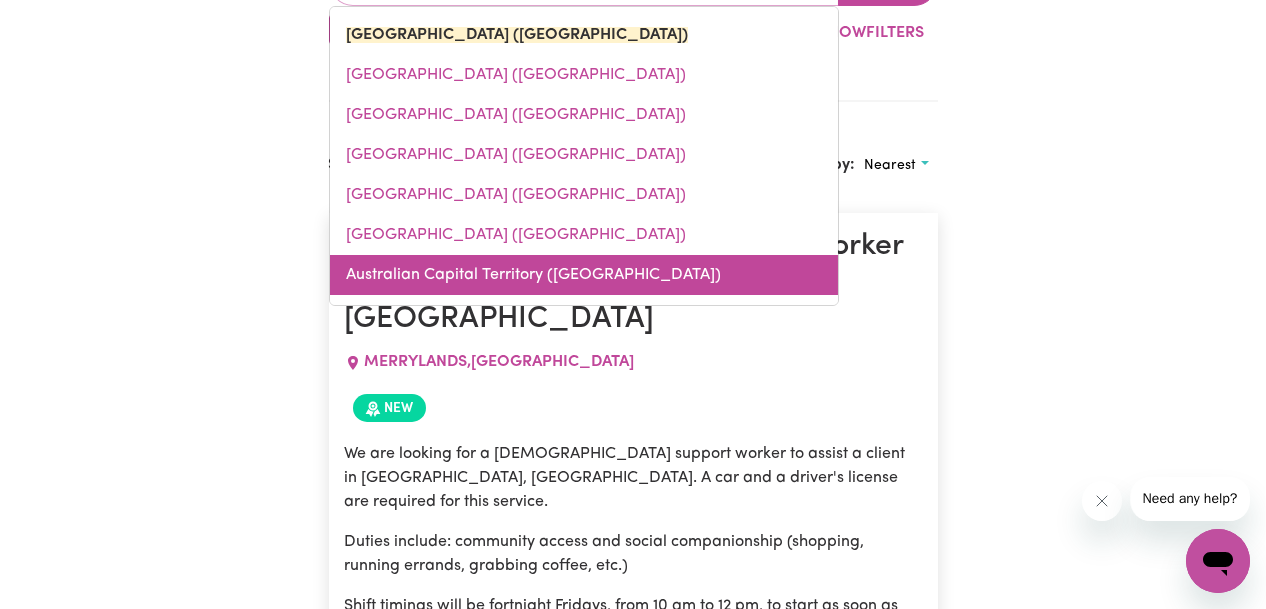 click on "Australian Capital Territory ([GEOGRAPHIC_DATA])" at bounding box center [584, 275] 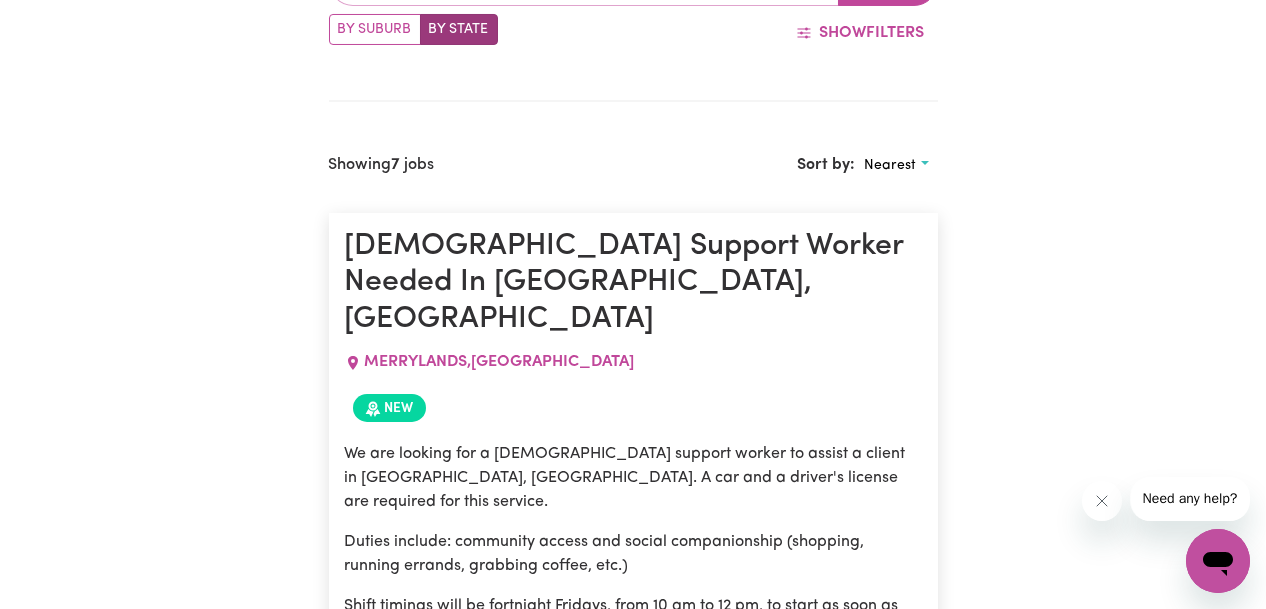 scroll, scrollTop: 481, scrollLeft: 0, axis: vertical 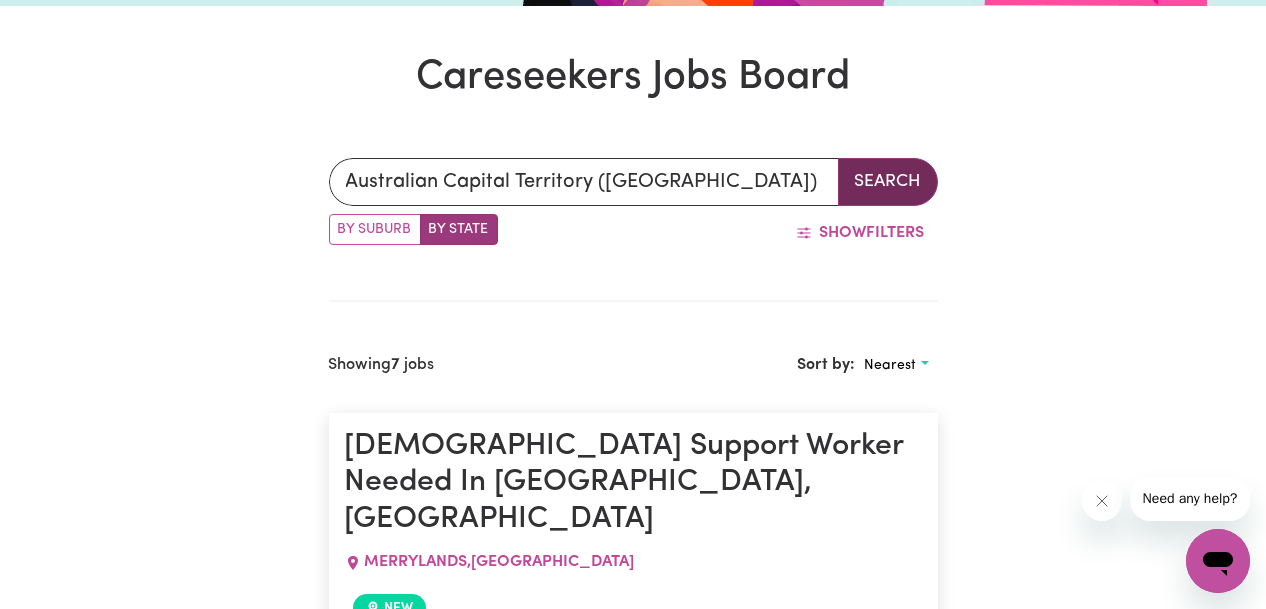 click on "Search" at bounding box center (888, 182) 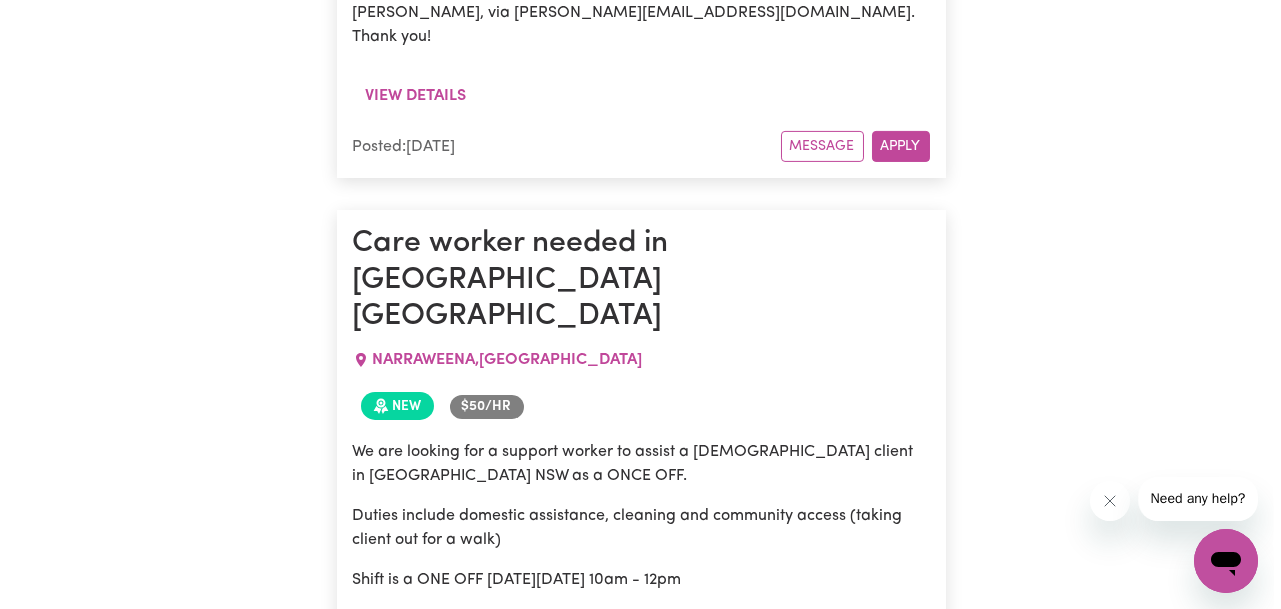 scroll, scrollTop: 2681, scrollLeft: 0, axis: vertical 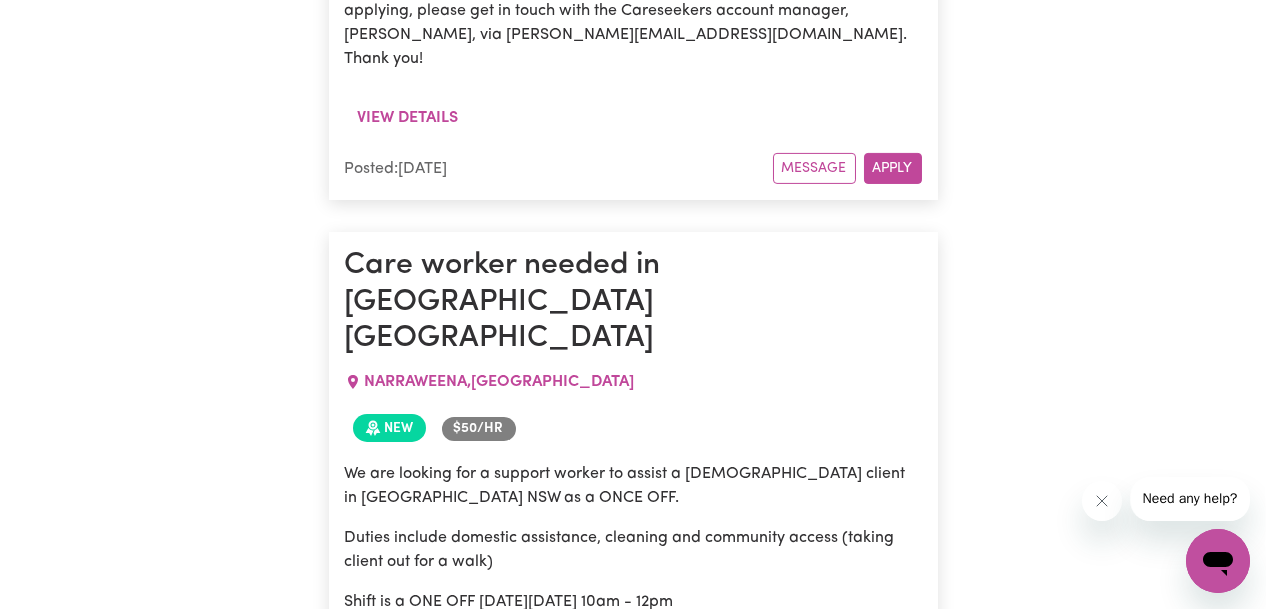 click on "Care worker needed in [GEOGRAPHIC_DATA] [GEOGRAPHIC_DATA]" at bounding box center [633, 302] 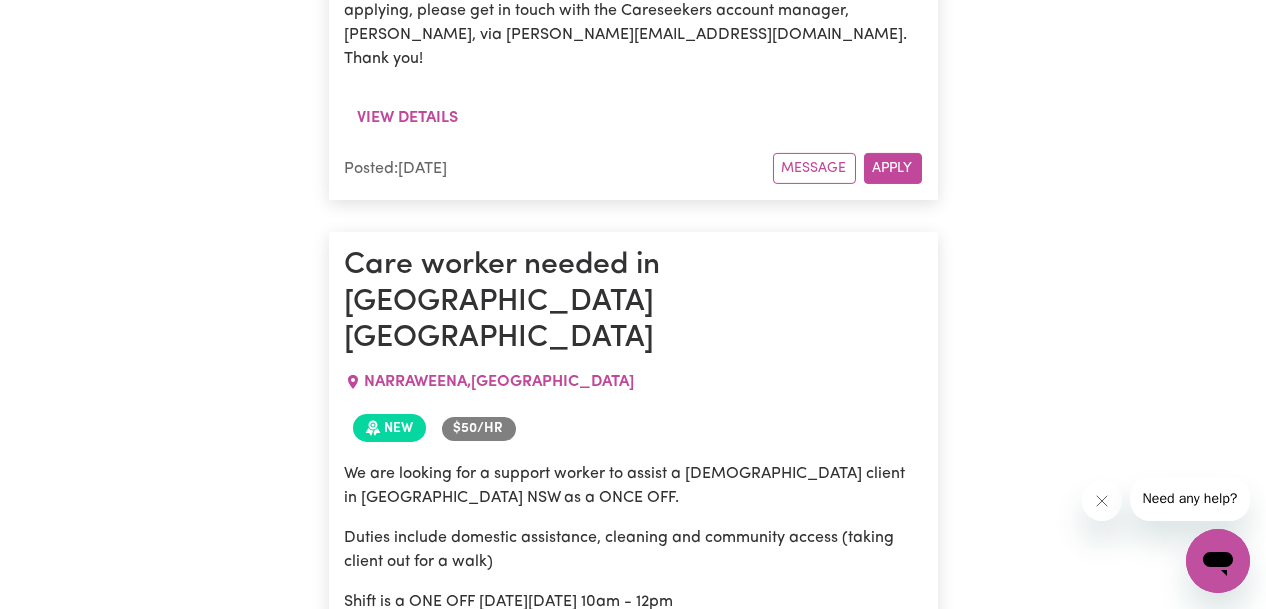 click on "New" at bounding box center [389, 428] 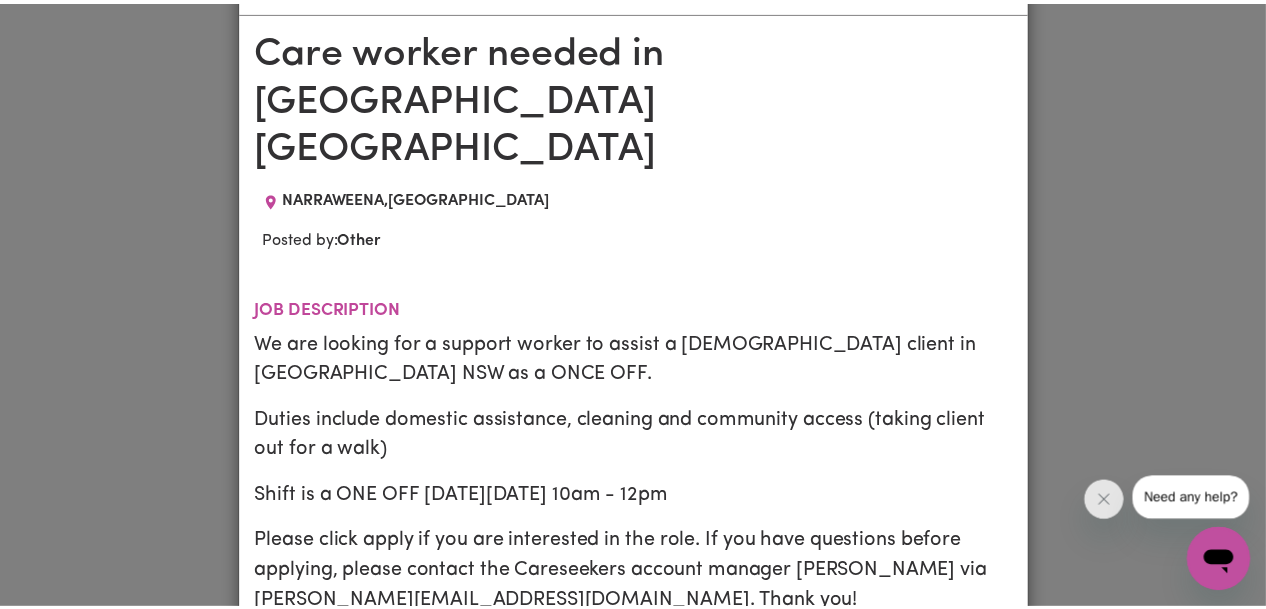 scroll, scrollTop: 0, scrollLeft: 0, axis: both 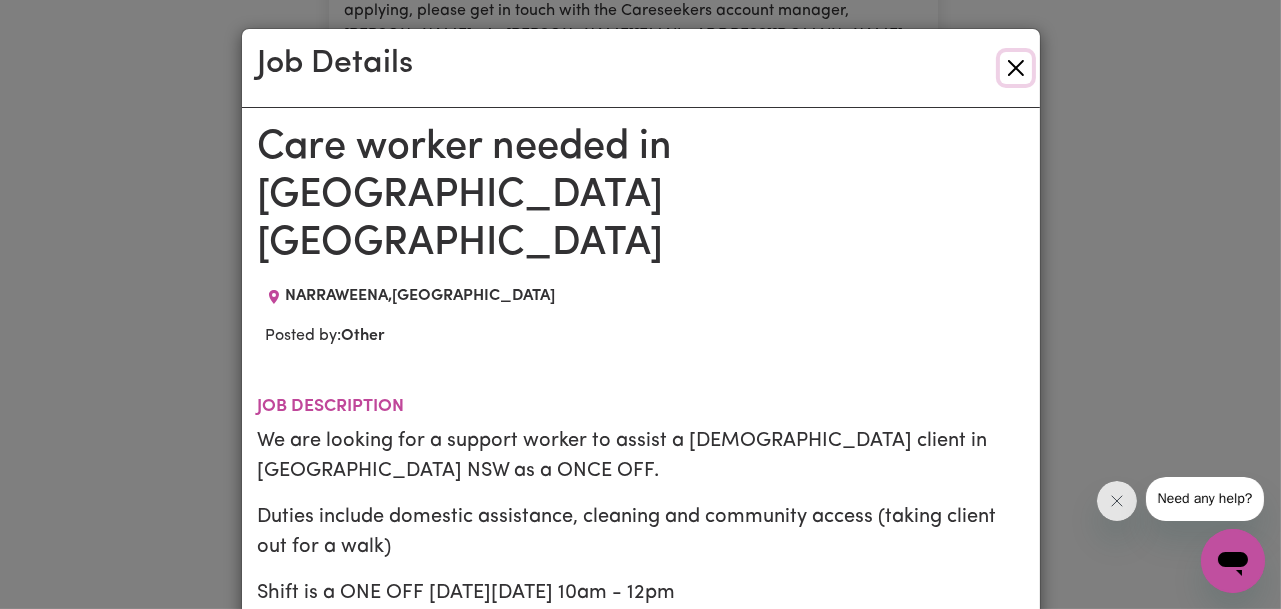 click at bounding box center [1016, 68] 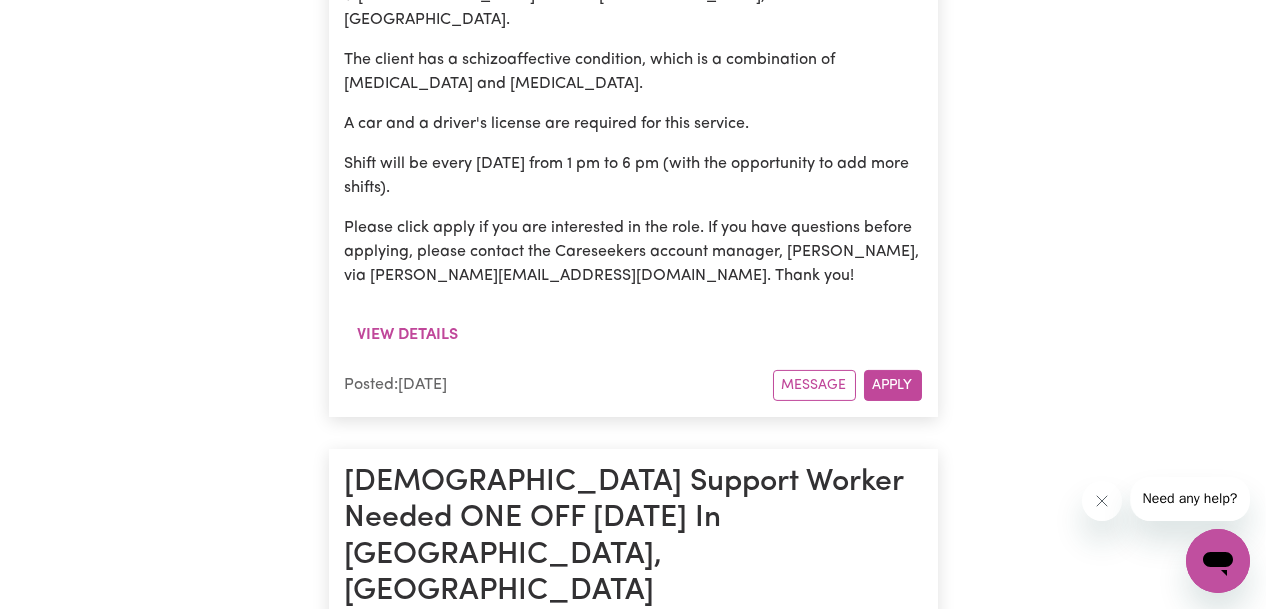 scroll, scrollTop: 3381, scrollLeft: 0, axis: vertical 